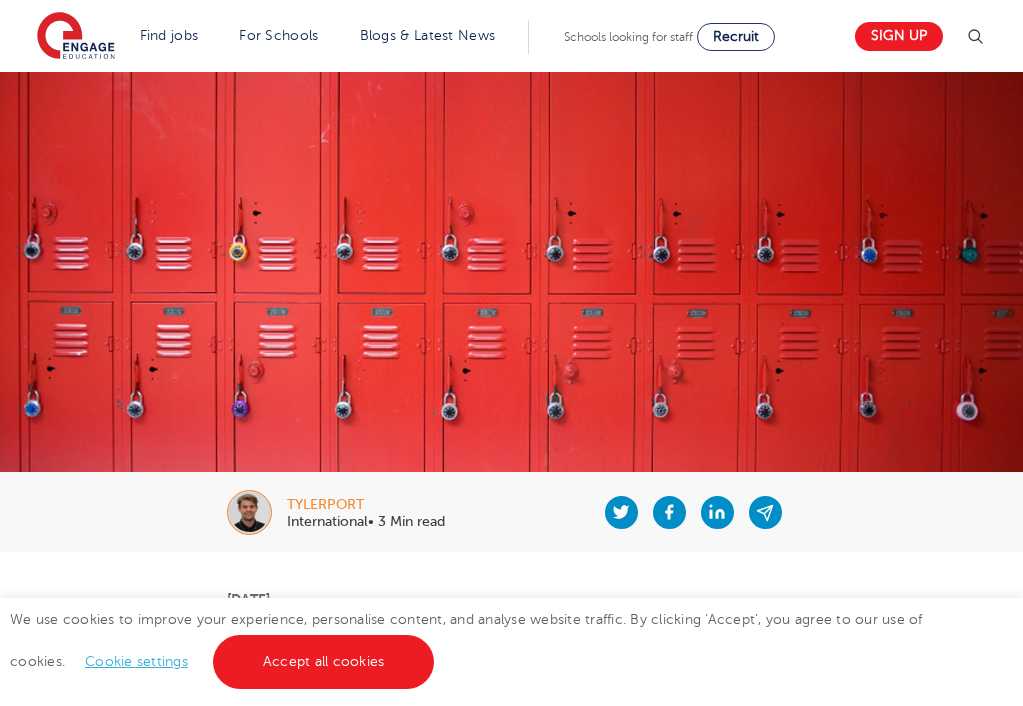scroll, scrollTop: 0, scrollLeft: 0, axis: both 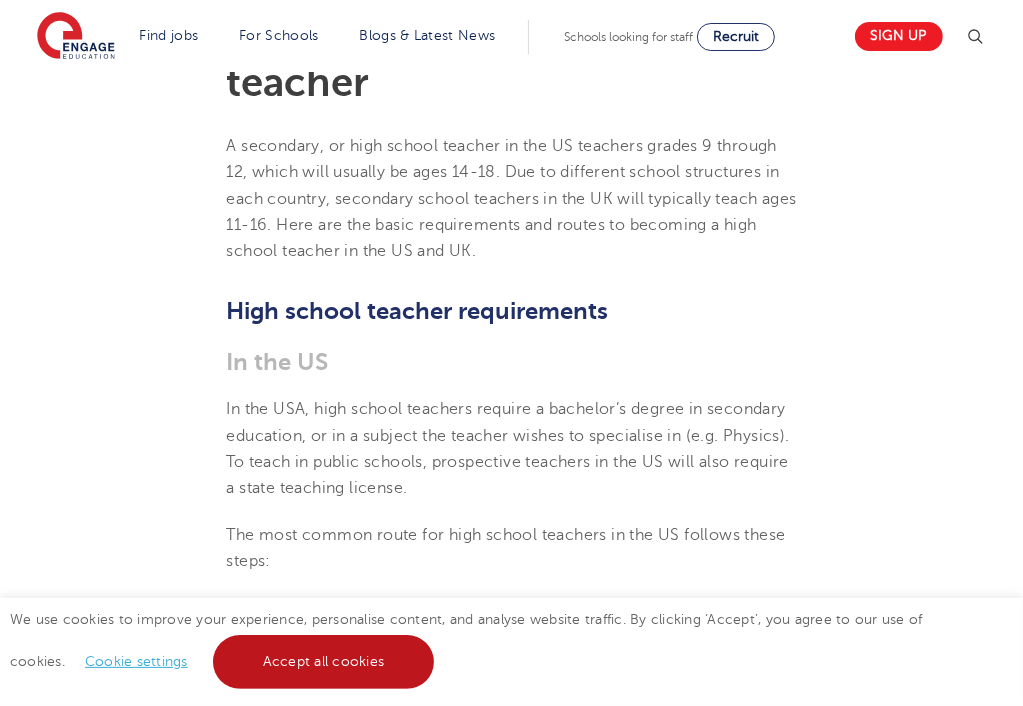 click on "Accept all cookies" at bounding box center (324, 662) 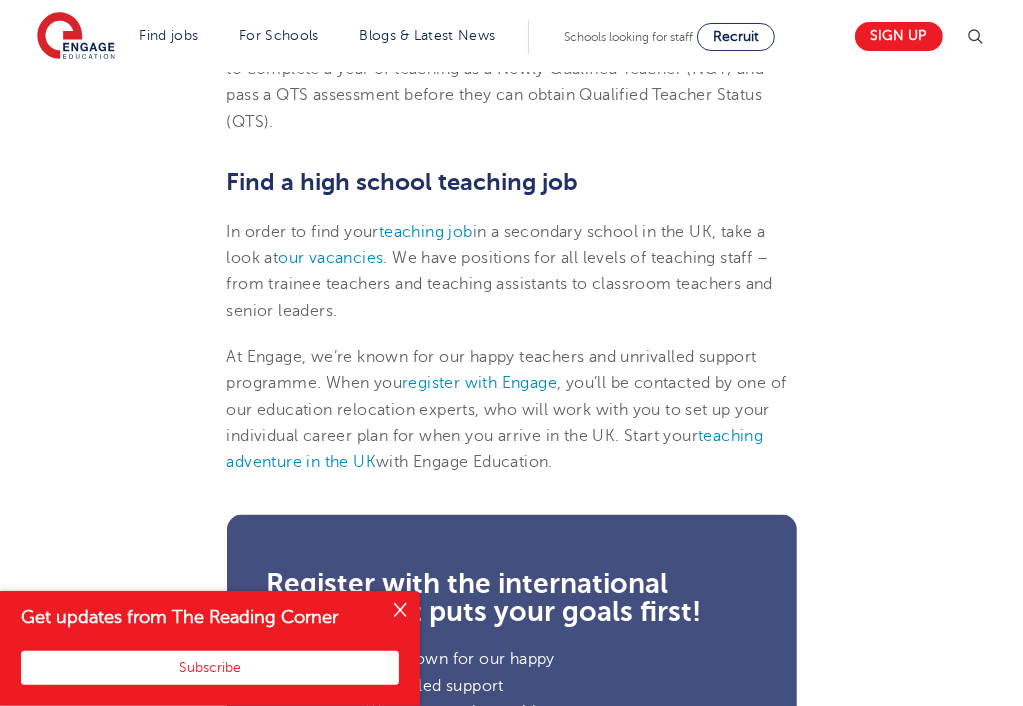 scroll, scrollTop: 1800, scrollLeft: 0, axis: vertical 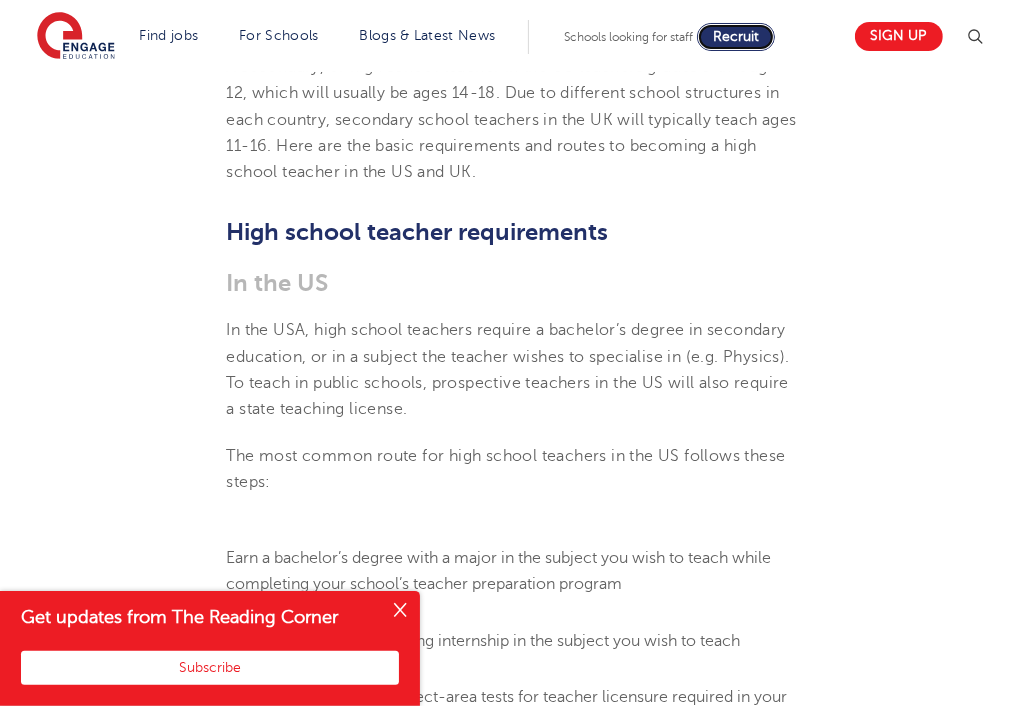 click on "Recruit" at bounding box center [736, 36] 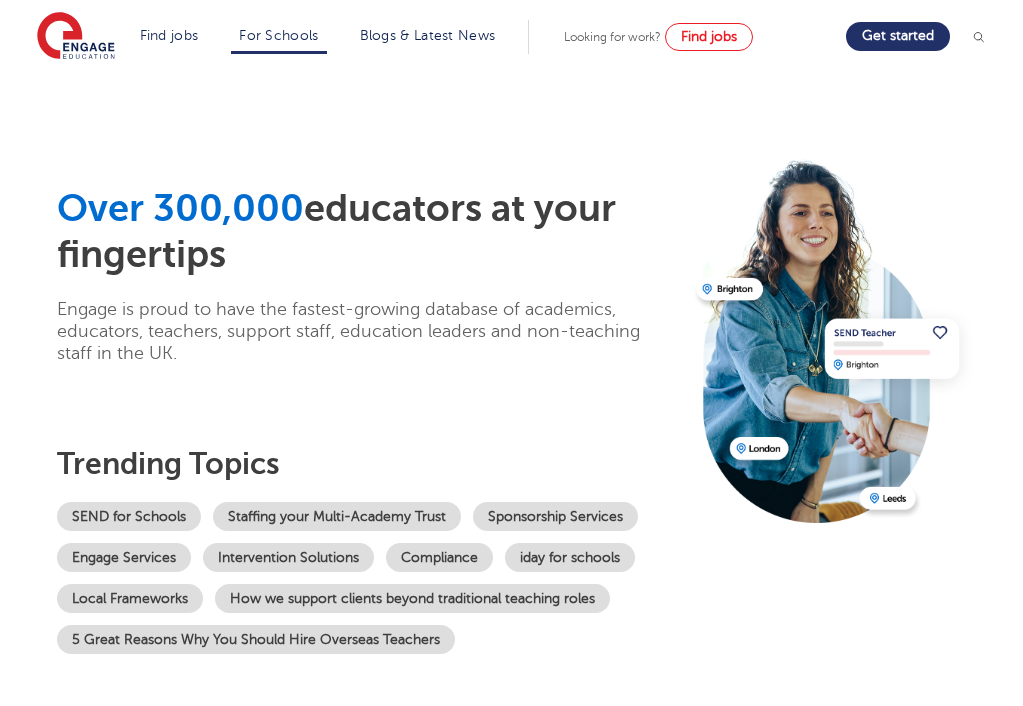 scroll, scrollTop: 0, scrollLeft: 0, axis: both 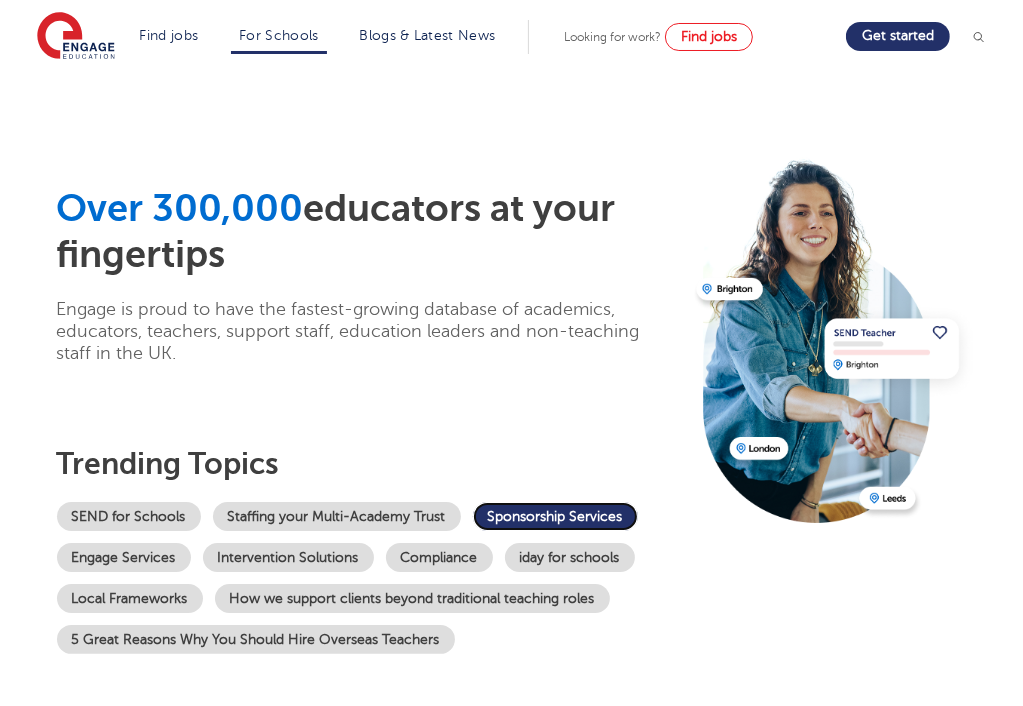 click on "Sponsorship Services" at bounding box center [555, 516] 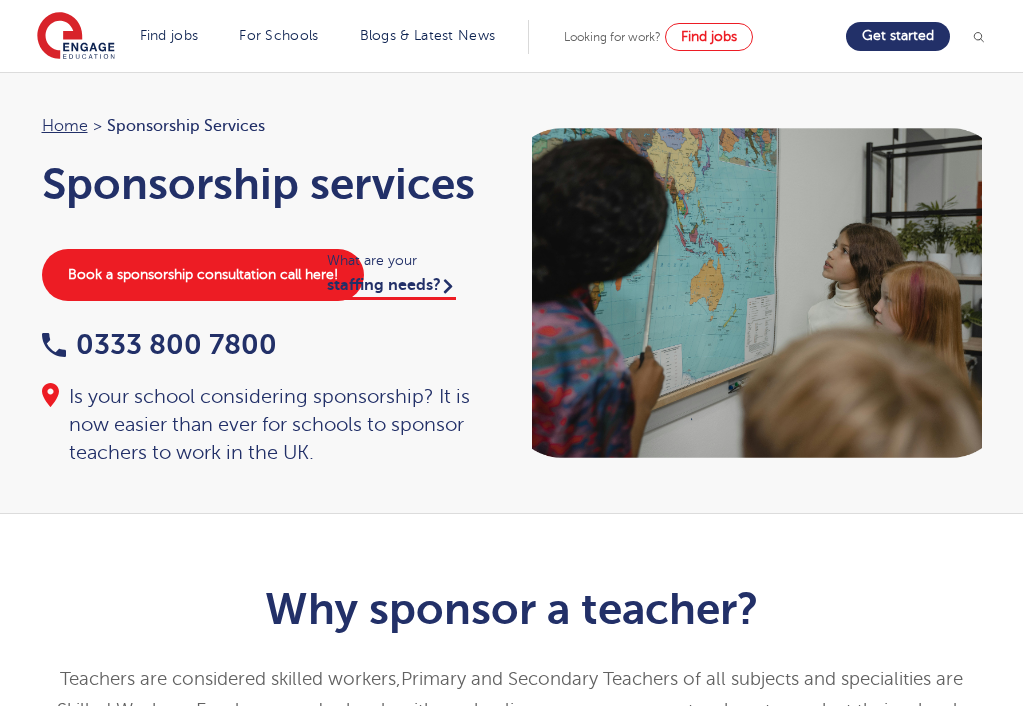 scroll, scrollTop: 0, scrollLeft: 0, axis: both 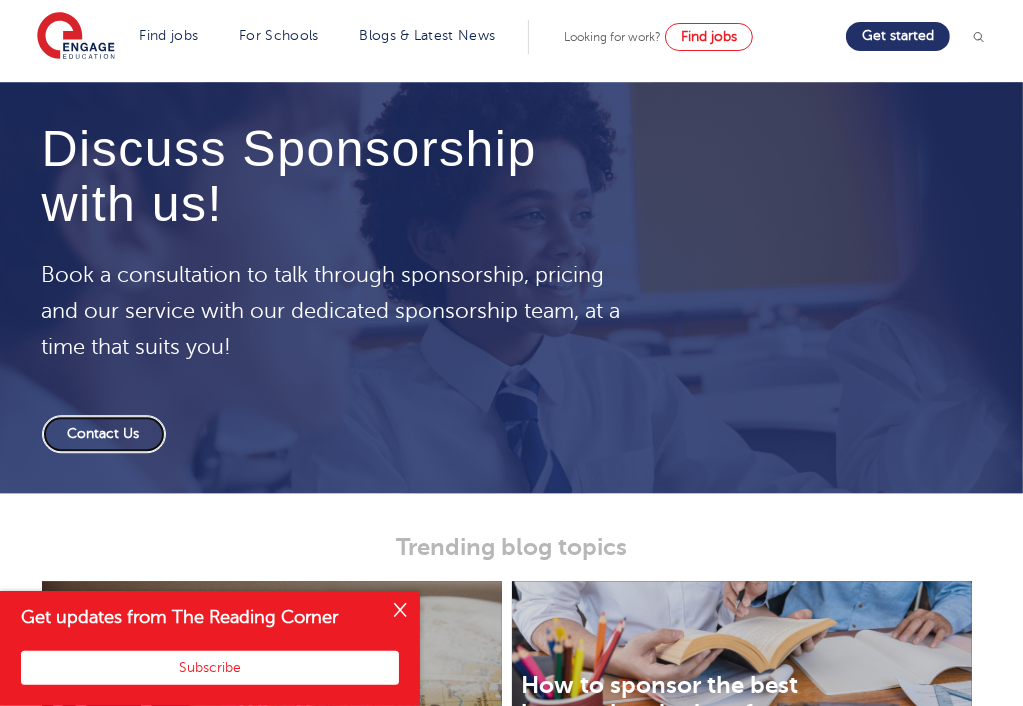 click on "Contact Us" at bounding box center [104, 434] 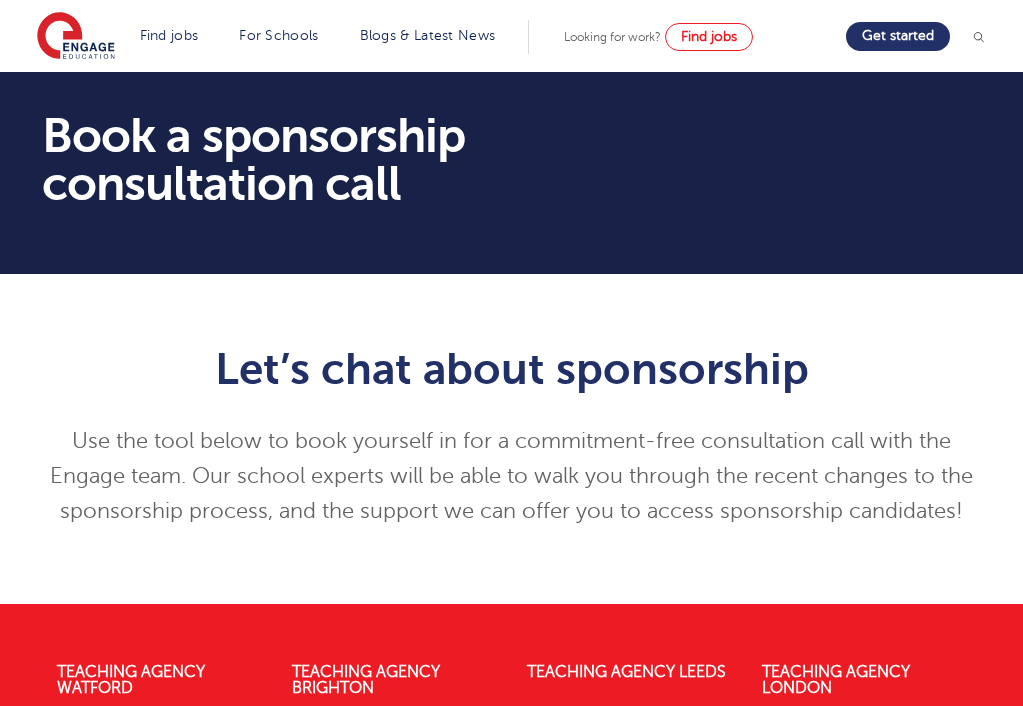 scroll, scrollTop: 0, scrollLeft: 0, axis: both 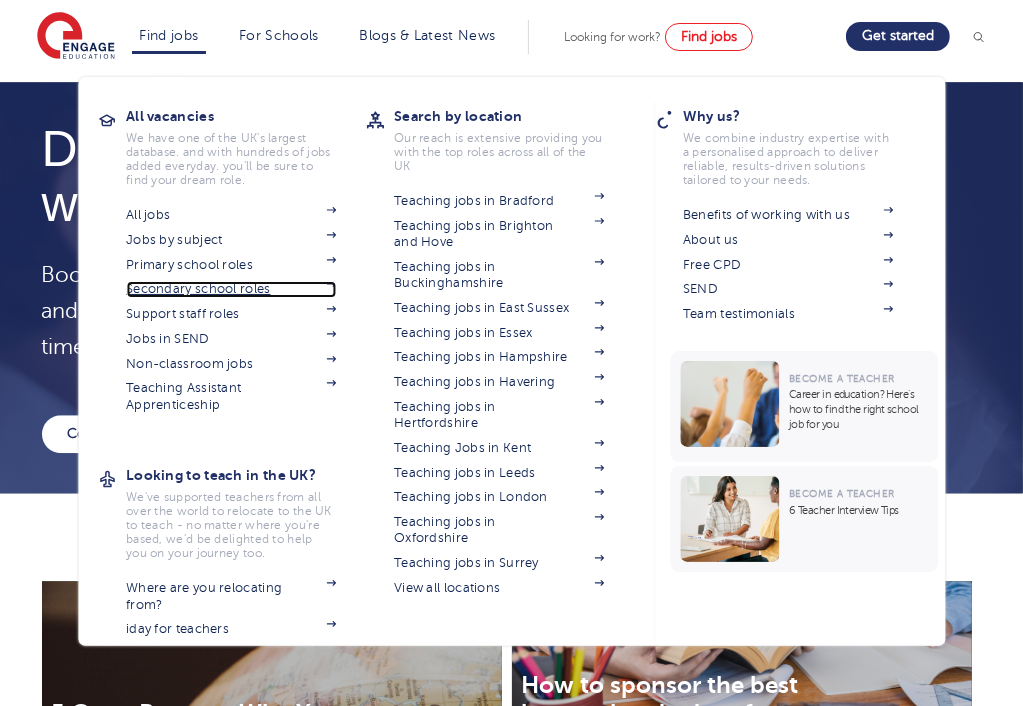 click on "Secondary school roles" at bounding box center [231, 289] 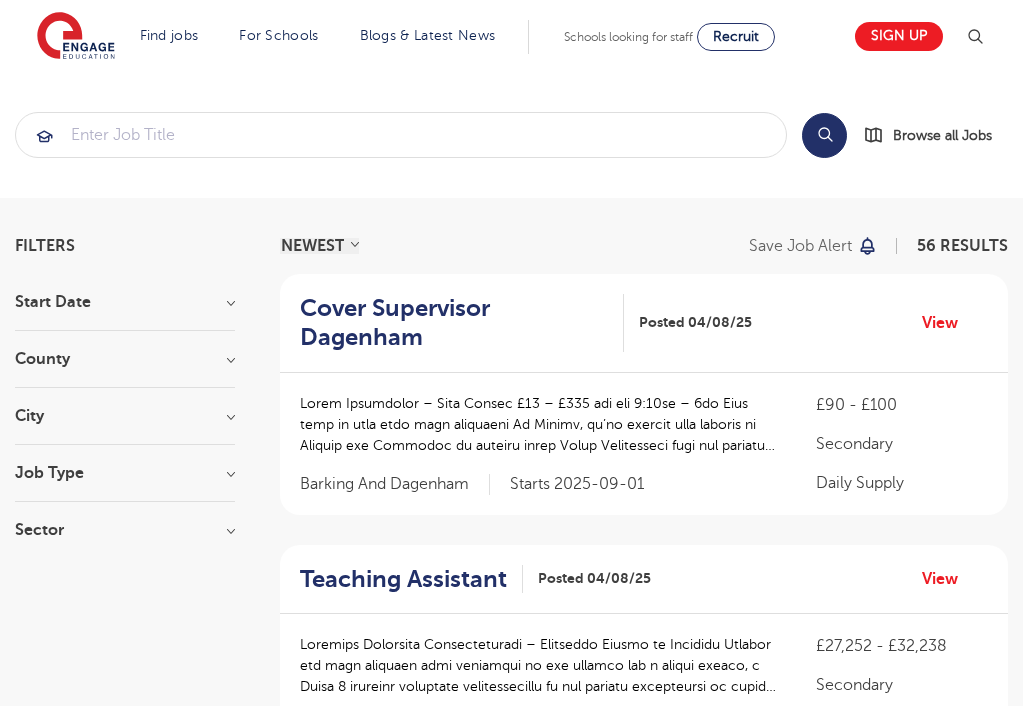 scroll, scrollTop: 0, scrollLeft: 0, axis: both 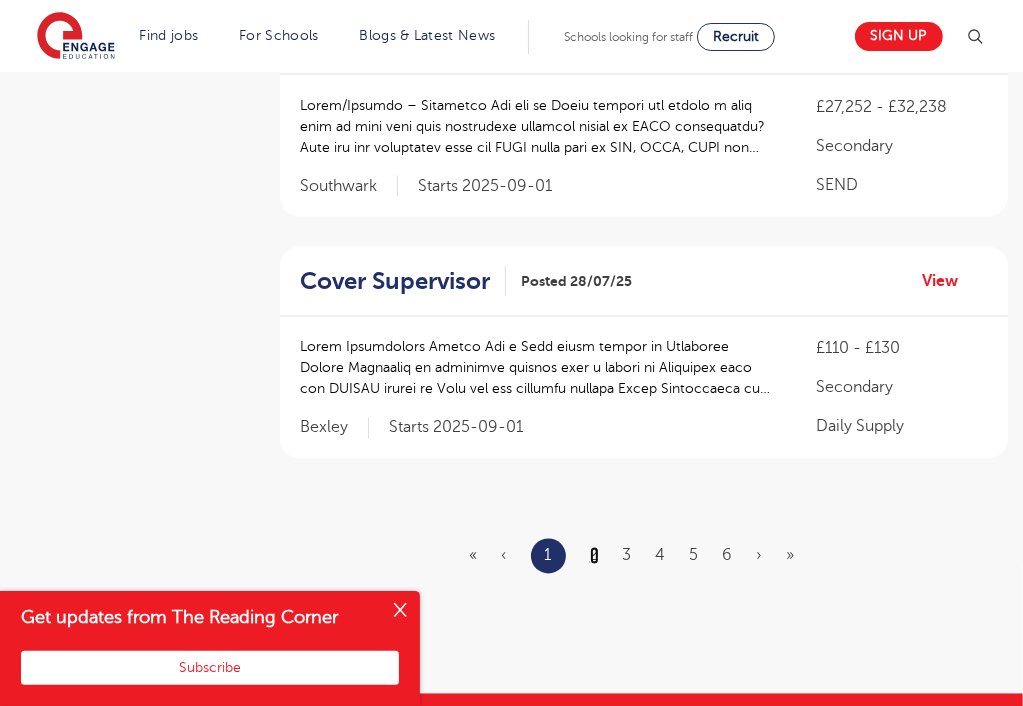 click on "2" at bounding box center [594, 556] 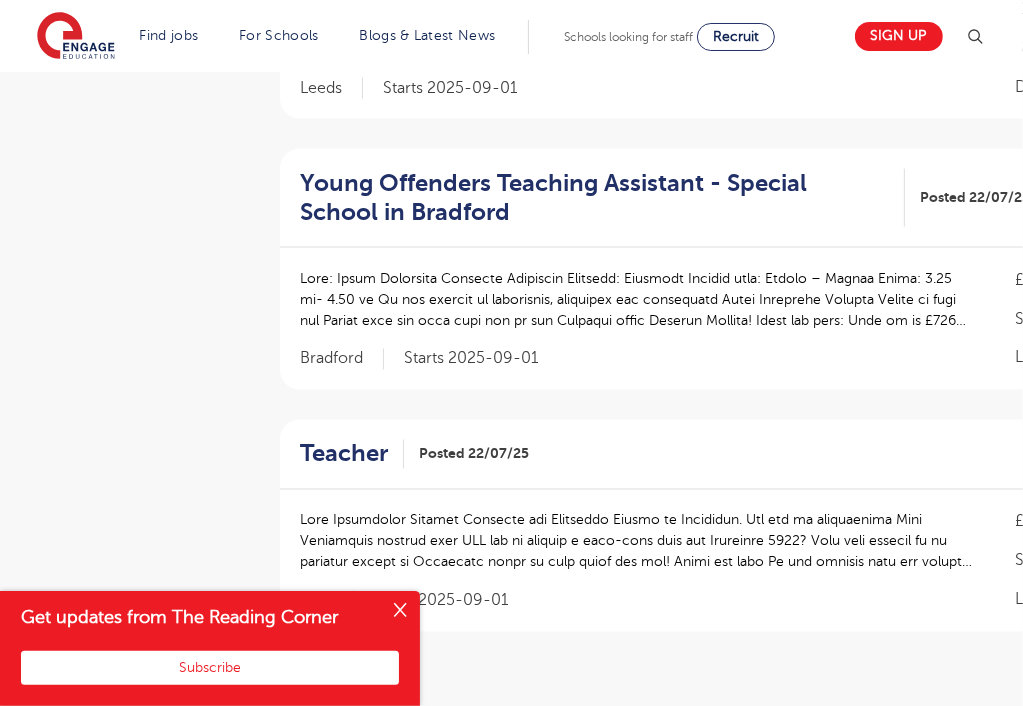 scroll, scrollTop: 0, scrollLeft: 0, axis: both 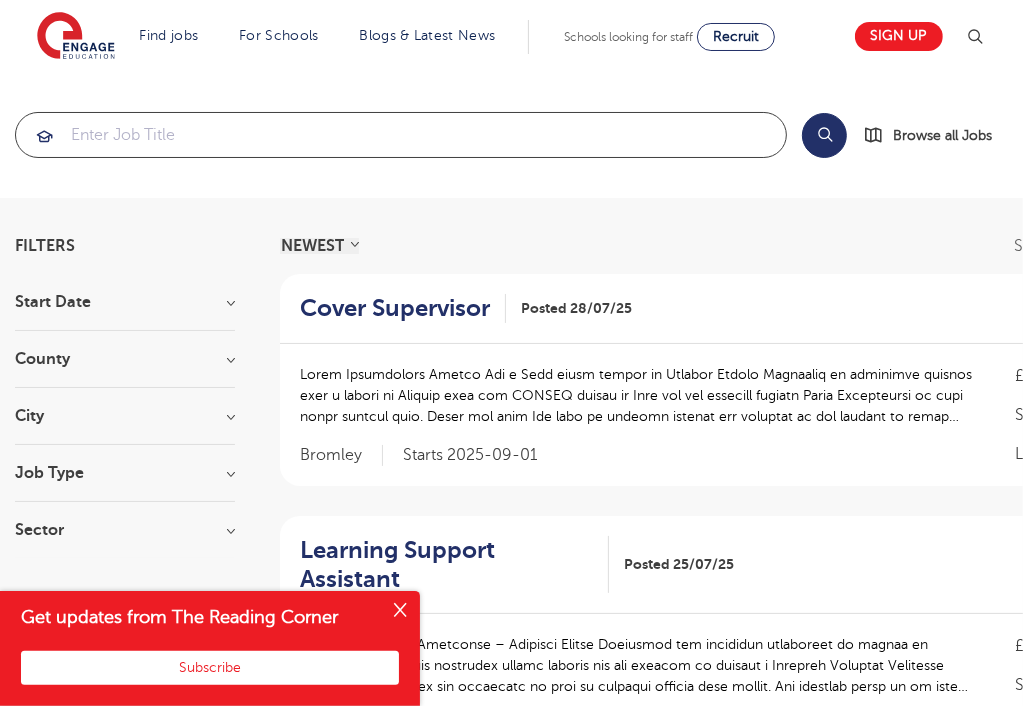 click at bounding box center [401, 135] 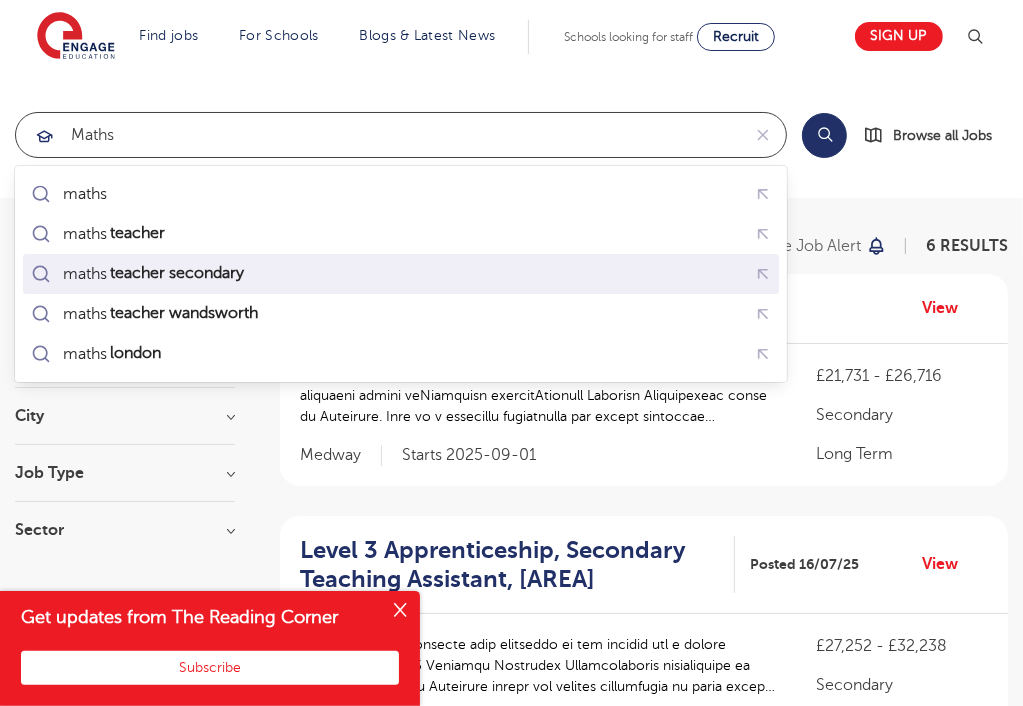 click on "teacher secondary" at bounding box center [177, 273] 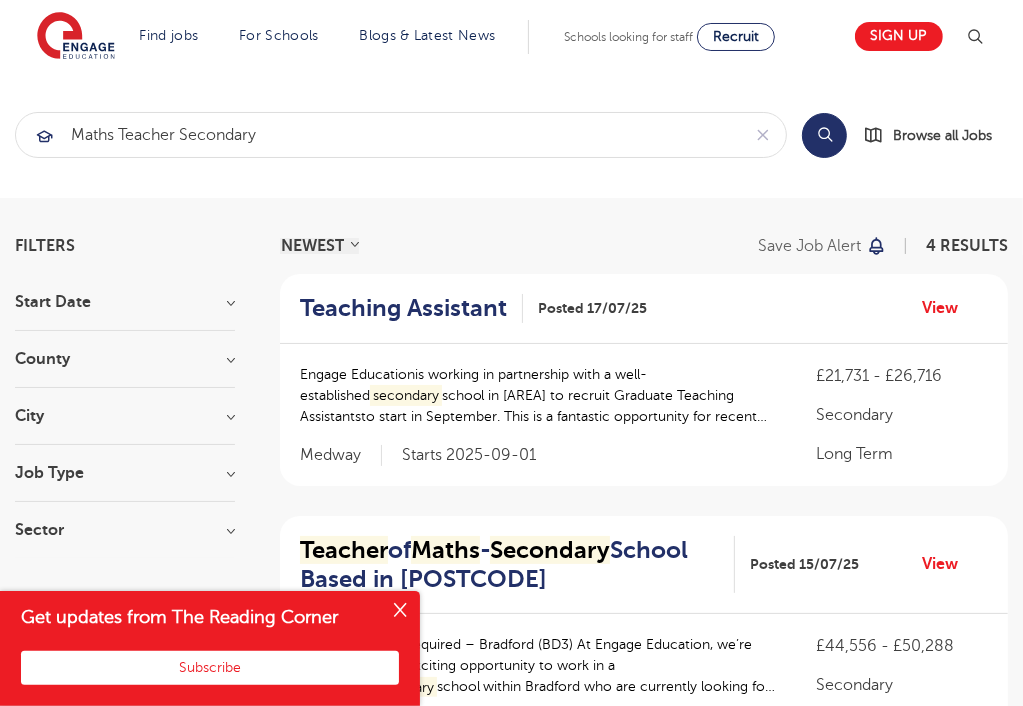 click on "Search" at bounding box center [824, 135] 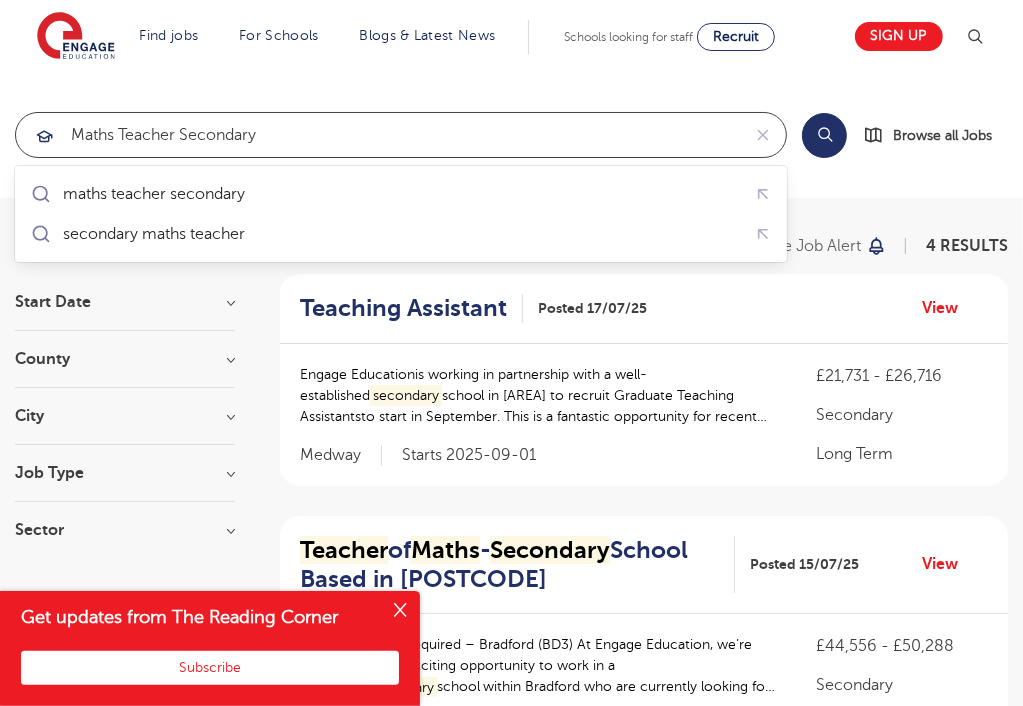 click on "maths teacher secondary" at bounding box center [378, 135] 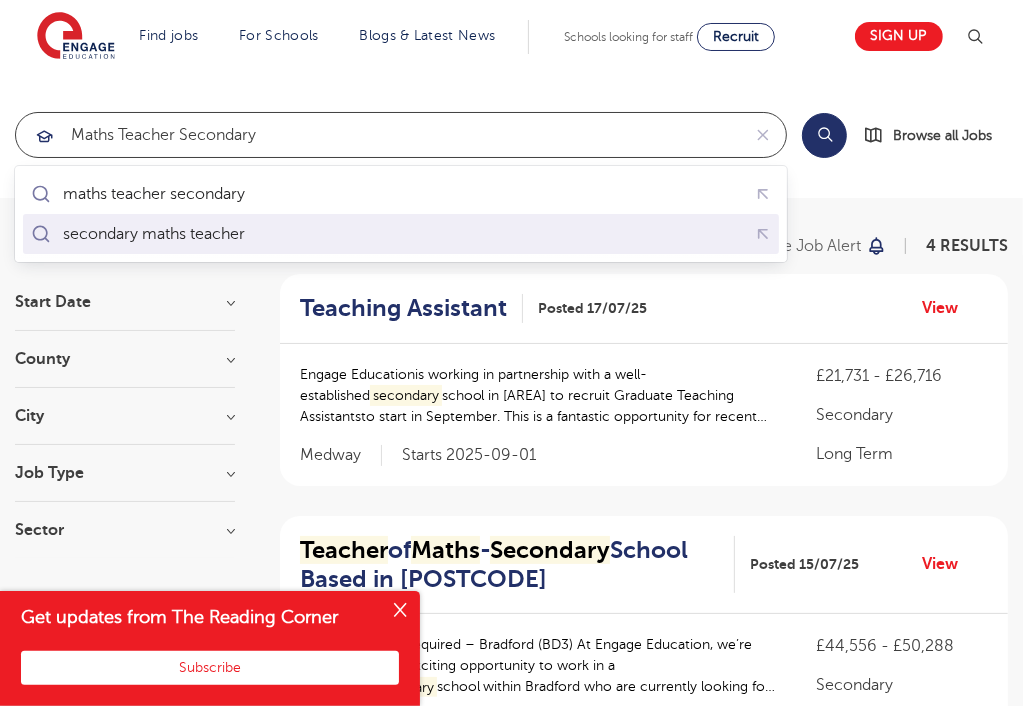 click on "secondary   maths   teacher" at bounding box center [401, 233] 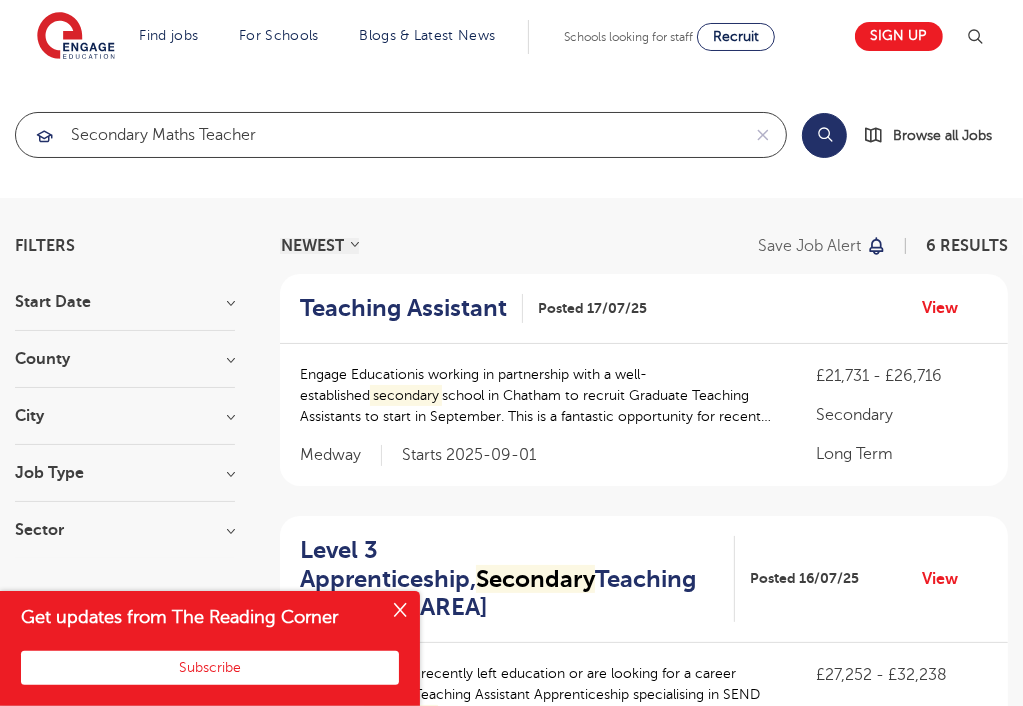 click at bounding box center [0, 0] 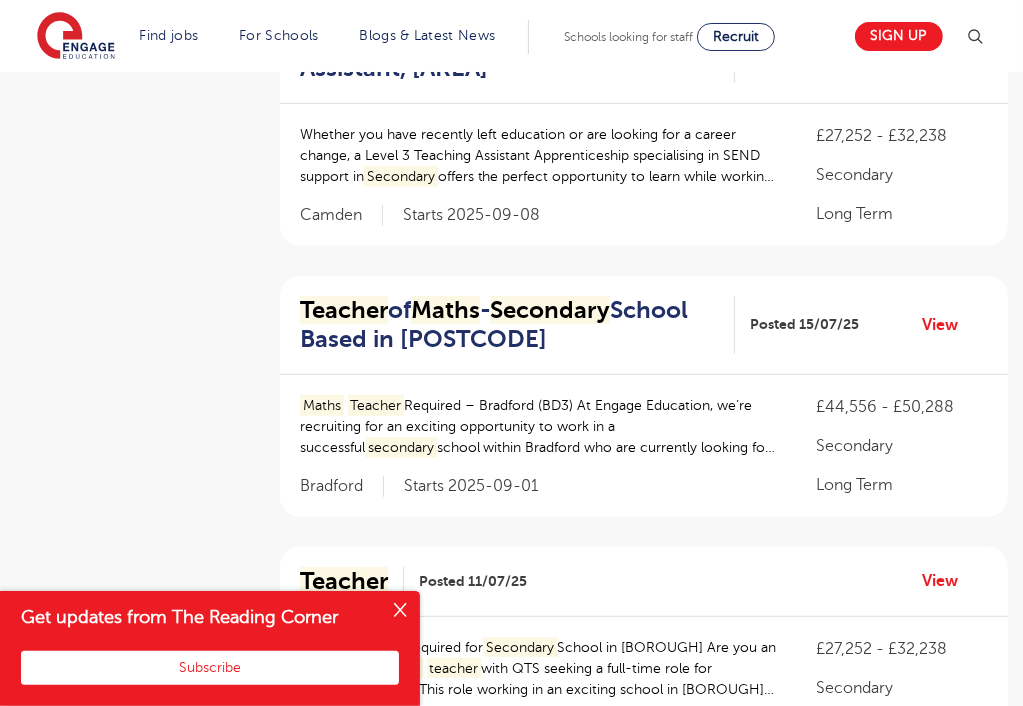 scroll, scrollTop: 563, scrollLeft: 0, axis: vertical 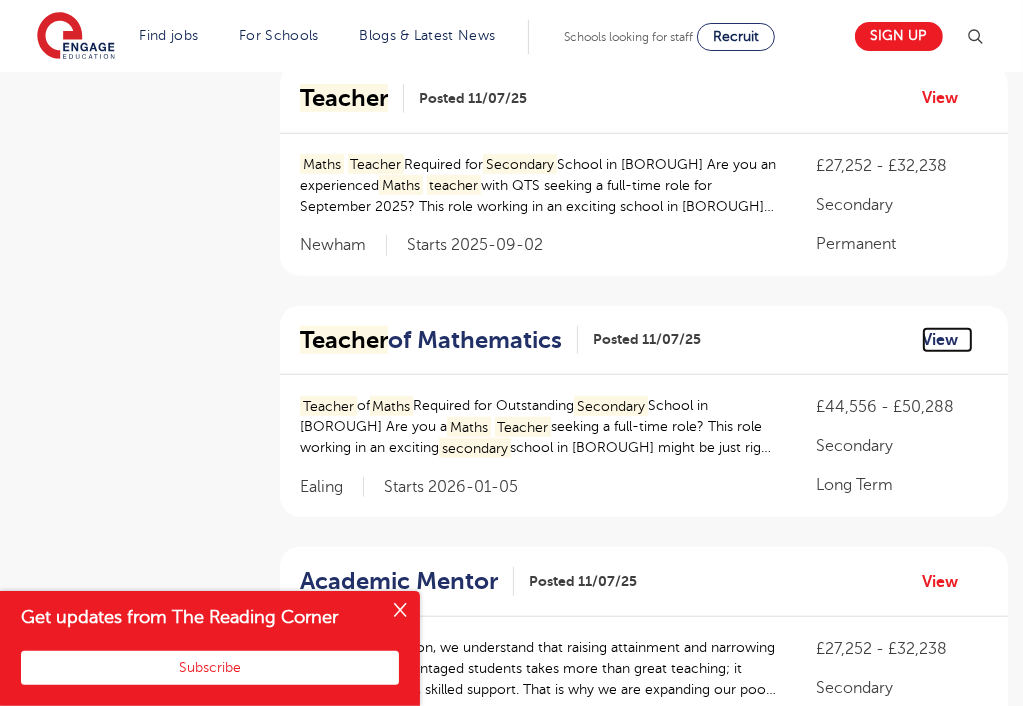 click on "View" at bounding box center (947, 340) 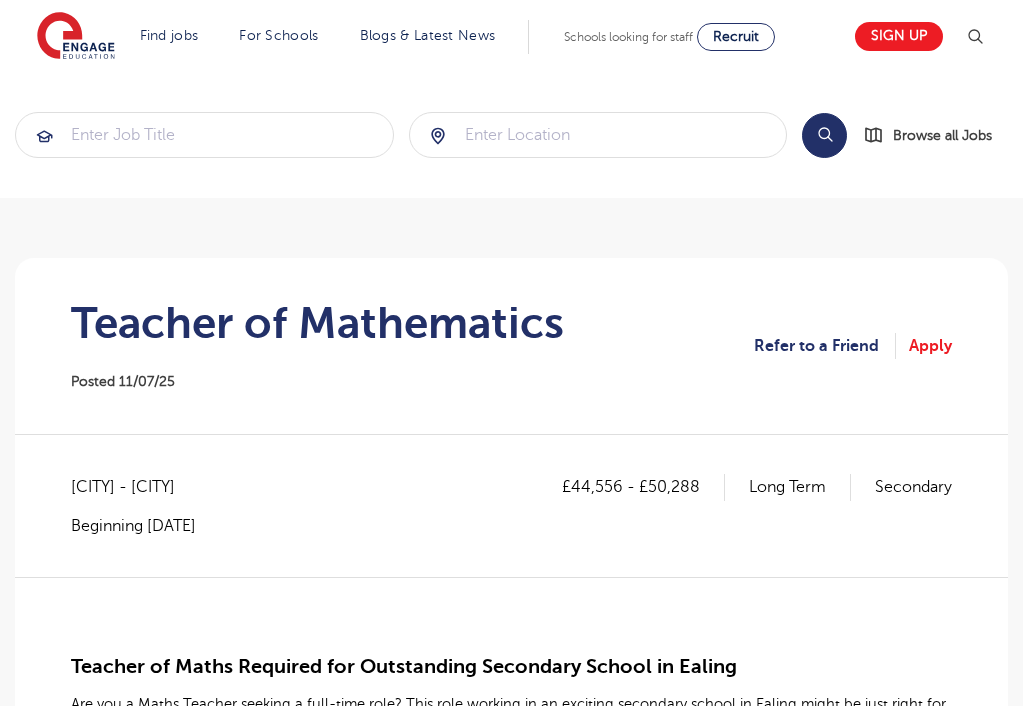 scroll, scrollTop: 0, scrollLeft: 0, axis: both 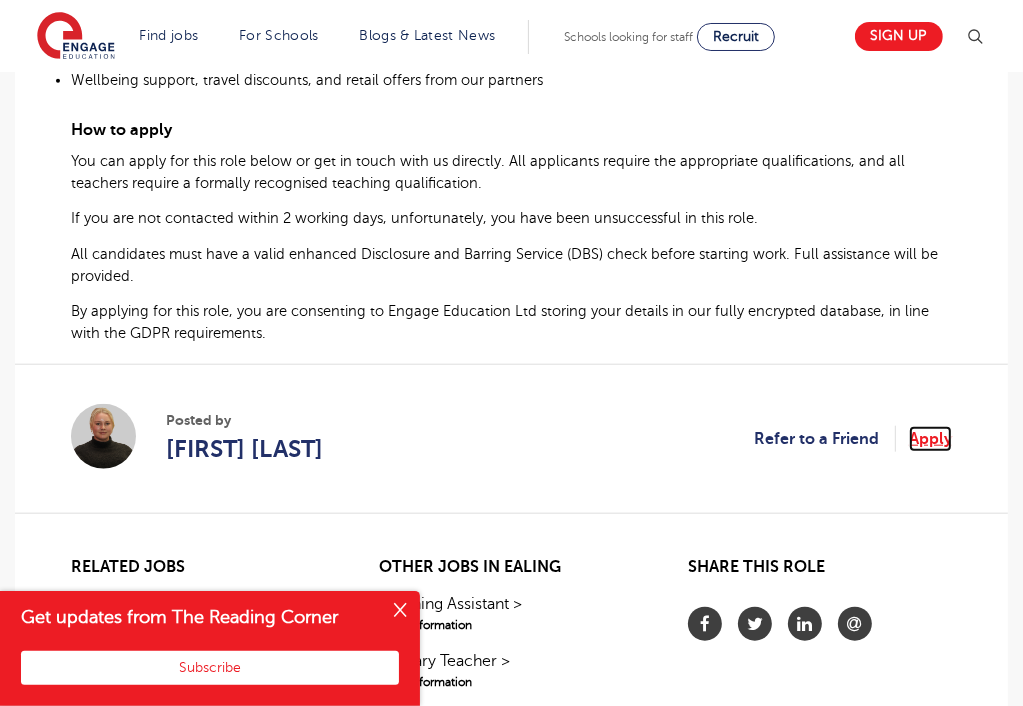 click on "Apply" at bounding box center (930, 439) 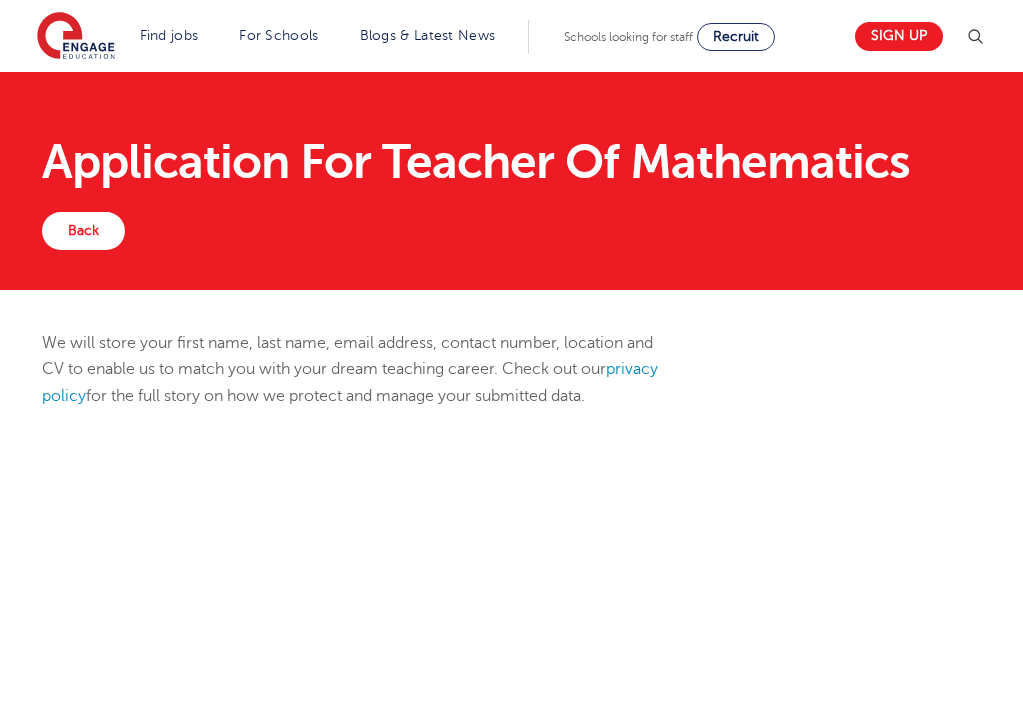 scroll, scrollTop: 0, scrollLeft: 0, axis: both 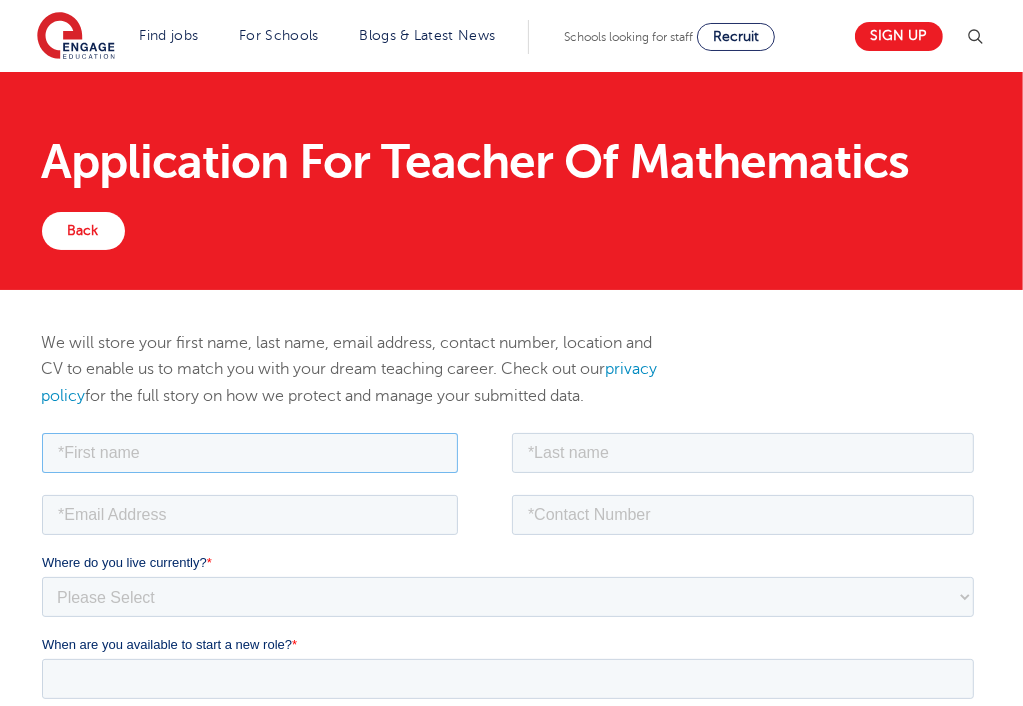 click at bounding box center [249, 452] 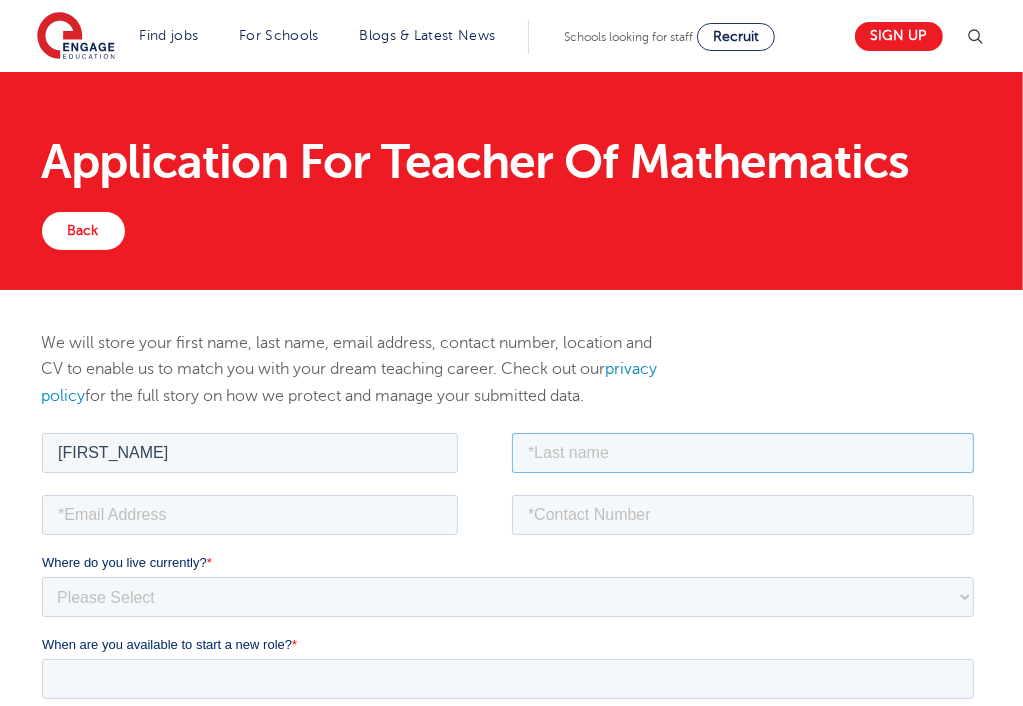 type on "Okengo" 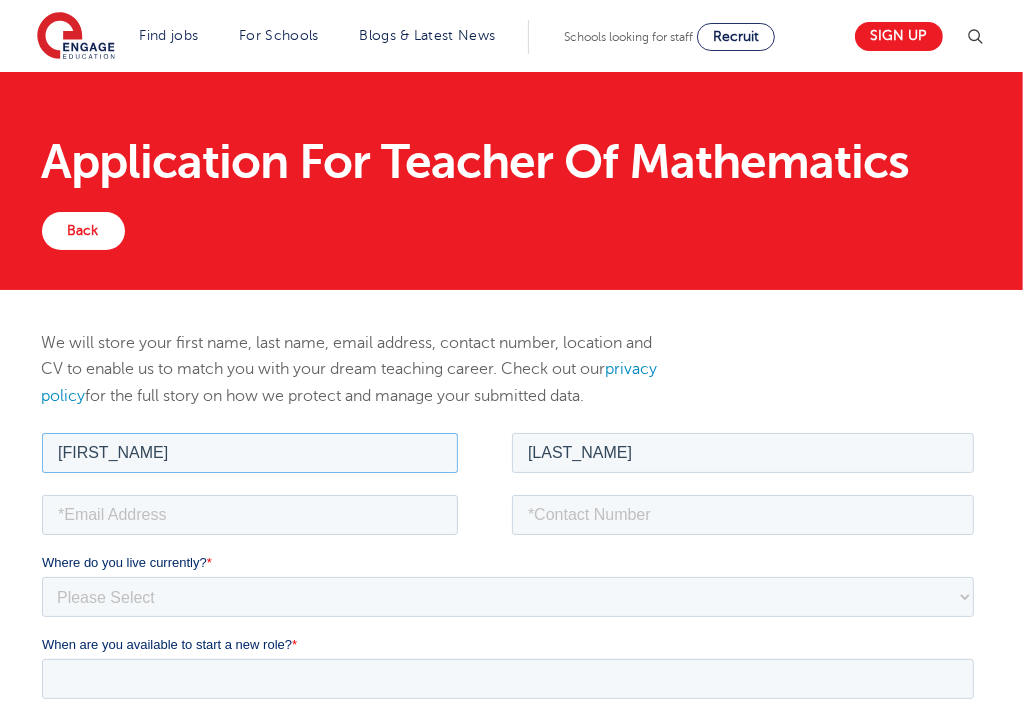 click on "Enock" at bounding box center [249, 452] 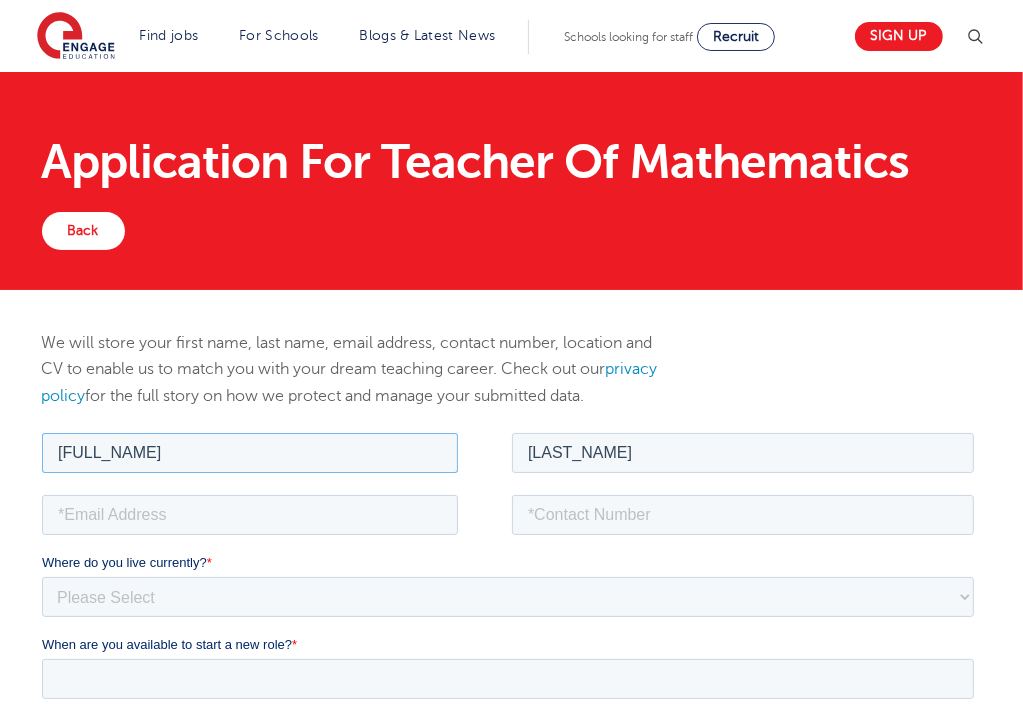 type on "Enock Siko" 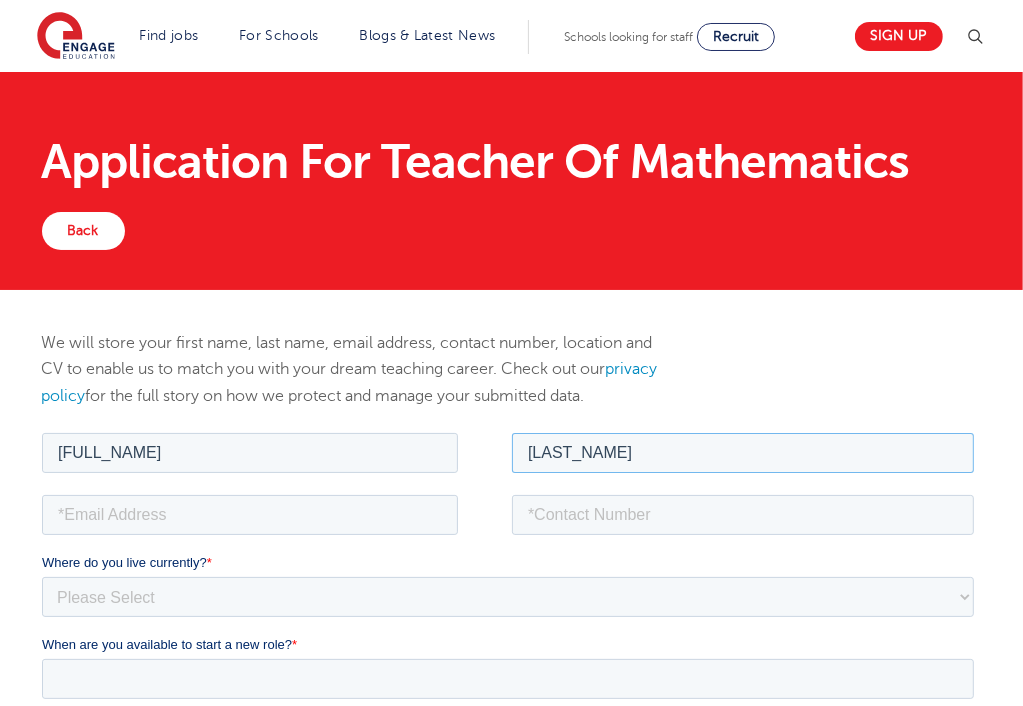 click on "Okengo" at bounding box center (742, 452) 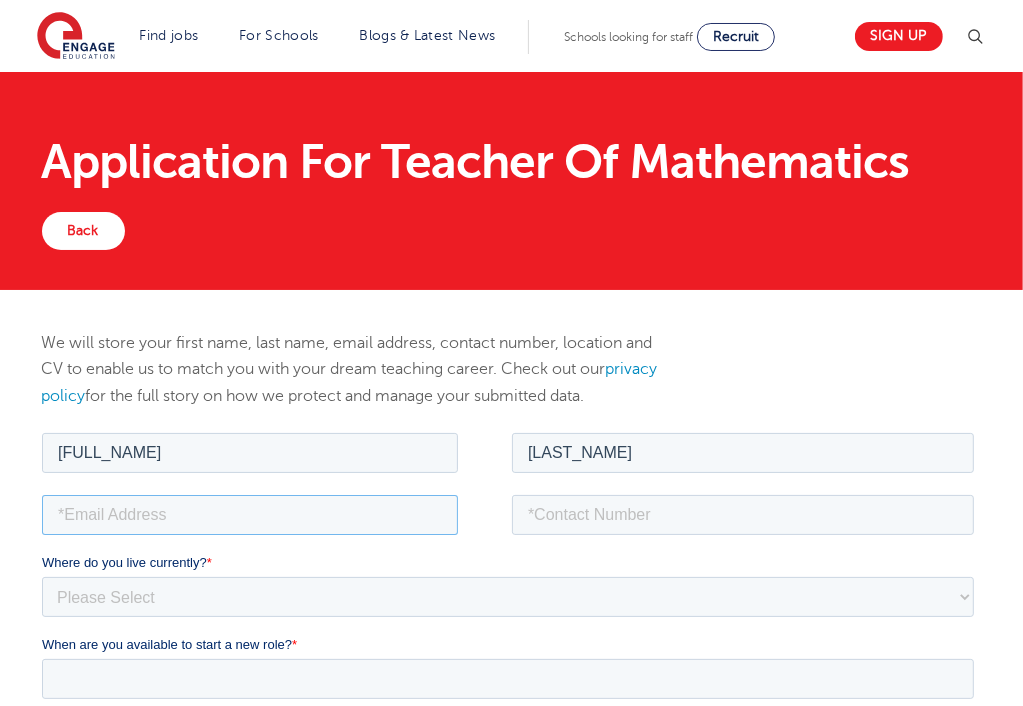 click at bounding box center (249, 514) 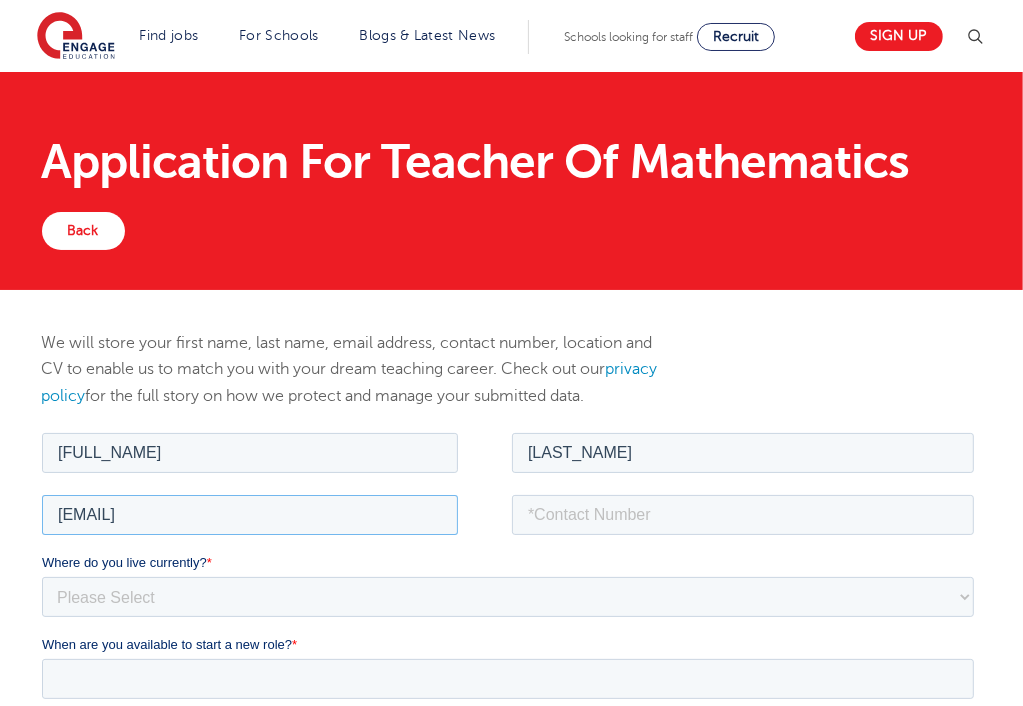 type on "enockokengo83@gmail.com" 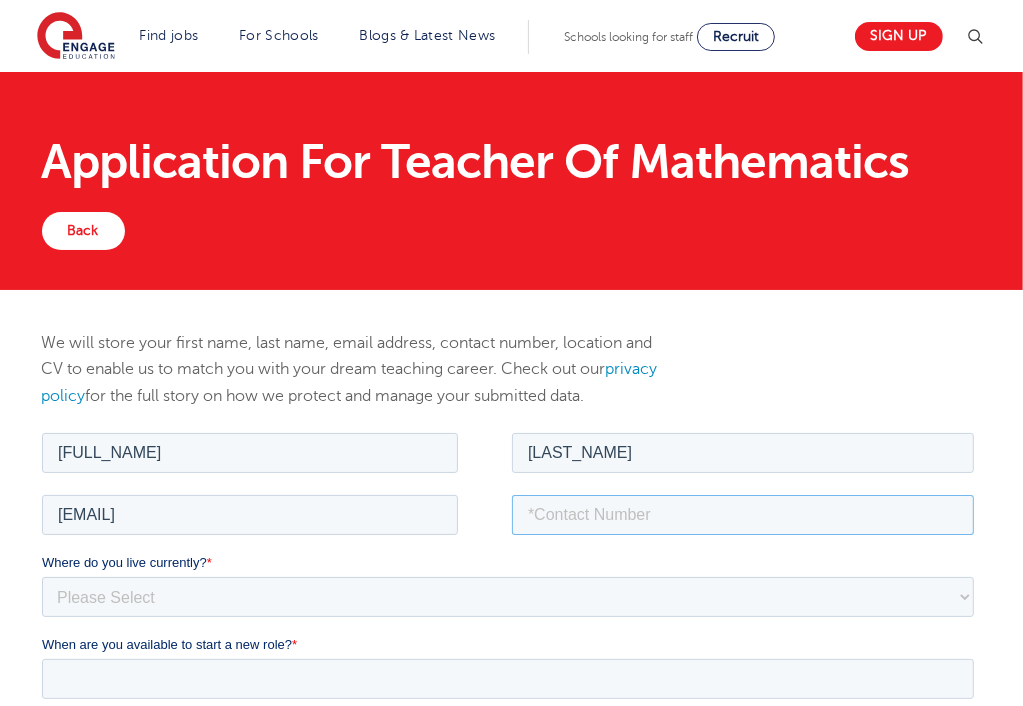 click at bounding box center [742, 514] 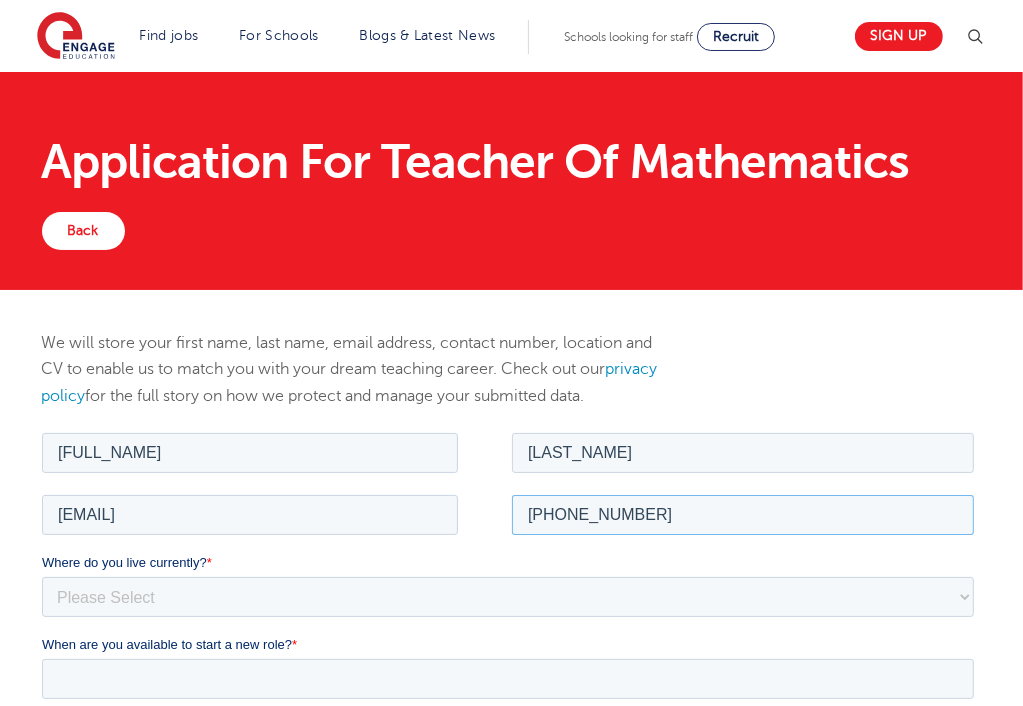 click on "7832175301" at bounding box center [742, 514] 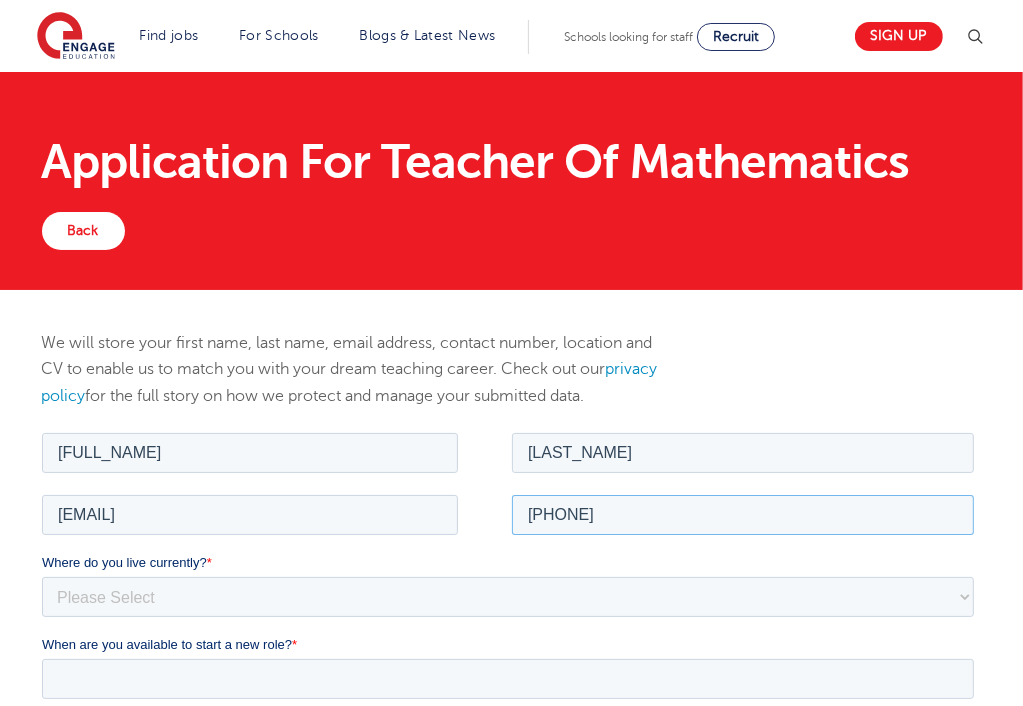 type on "+44(0)7832175301" 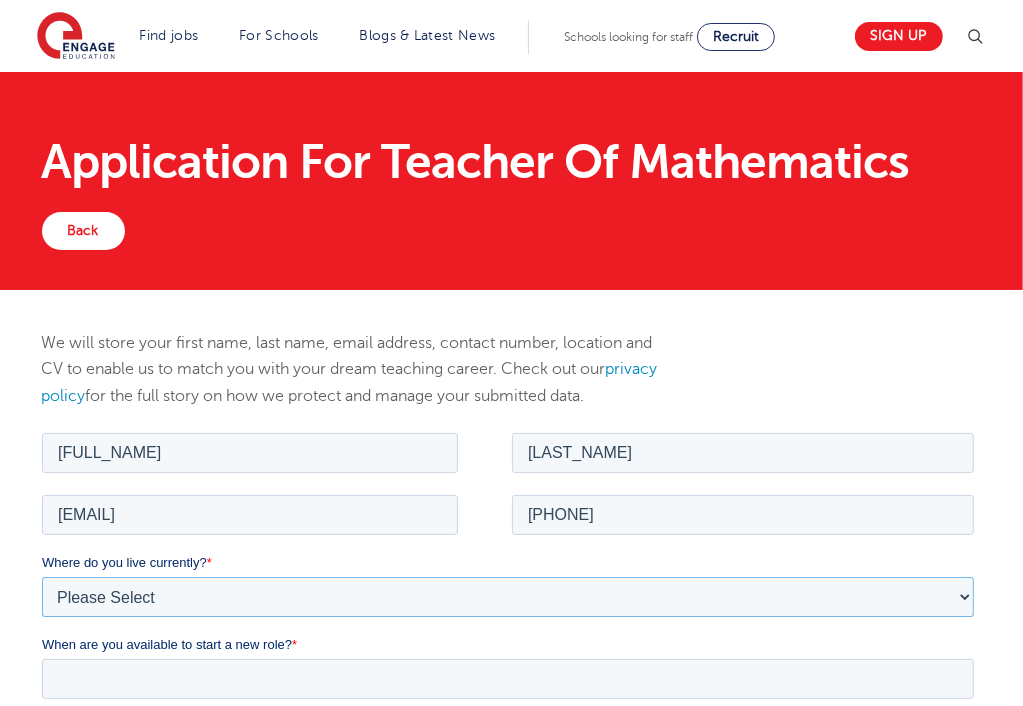 click on "Please Select UK Canada Ireland Australia New Zealand Europe USA South Africa Jamaica Africa Asia Middle East South America Caribbean" at bounding box center [507, 596] 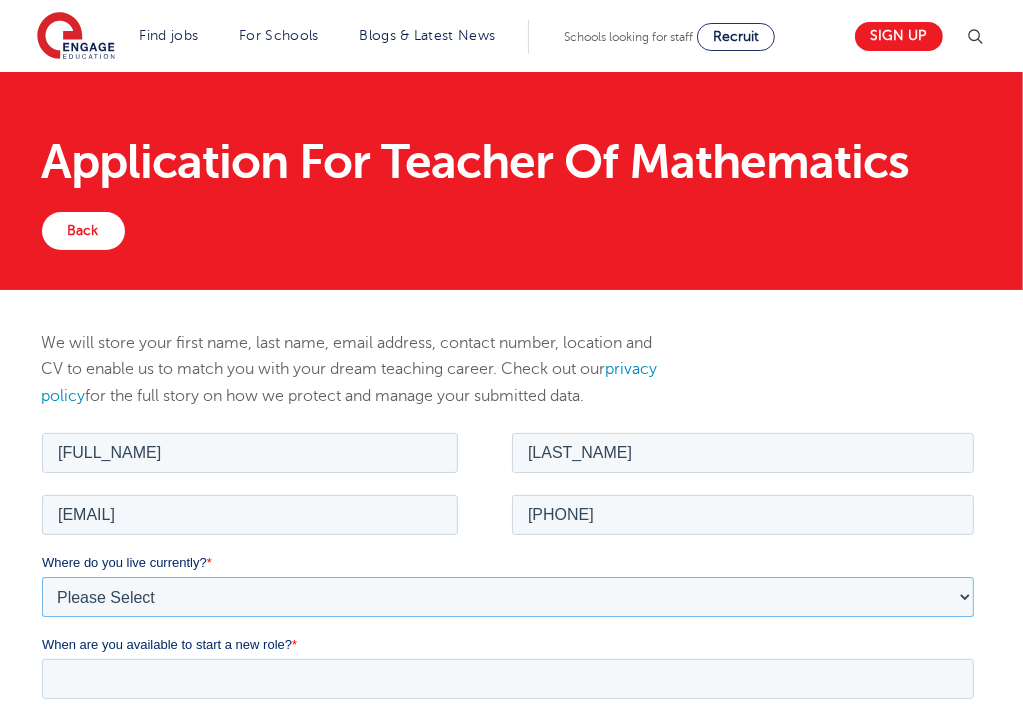 select on "UK" 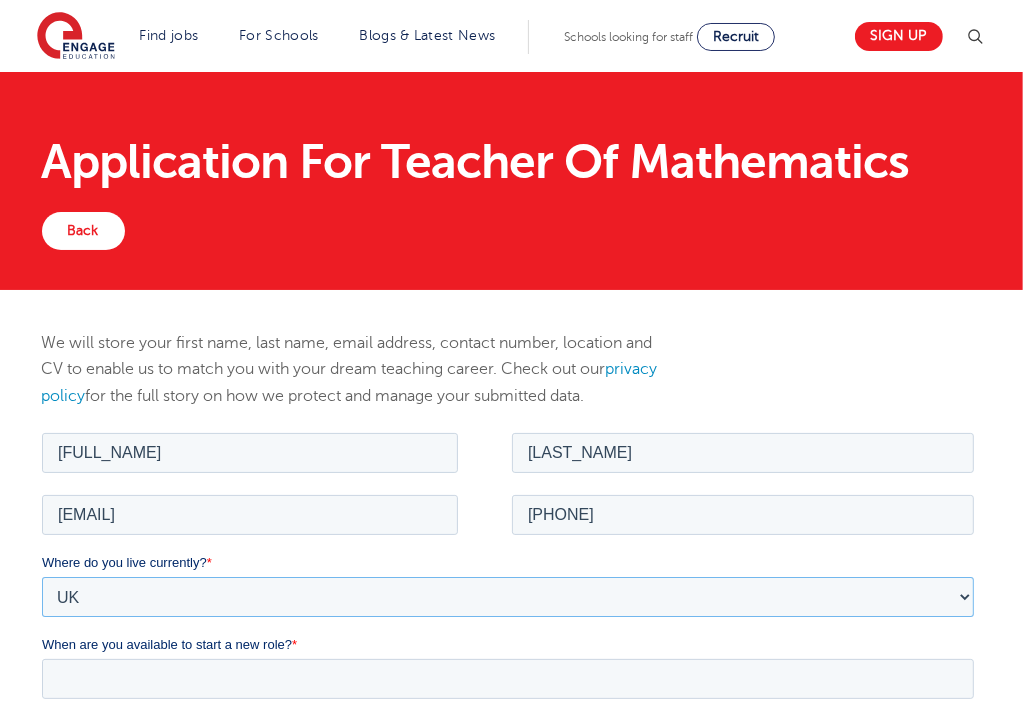 click on "Please Select UK Canada Ireland Australia New Zealand Europe USA South Africa Jamaica Africa Asia Middle East South America Caribbean" at bounding box center (507, 596) 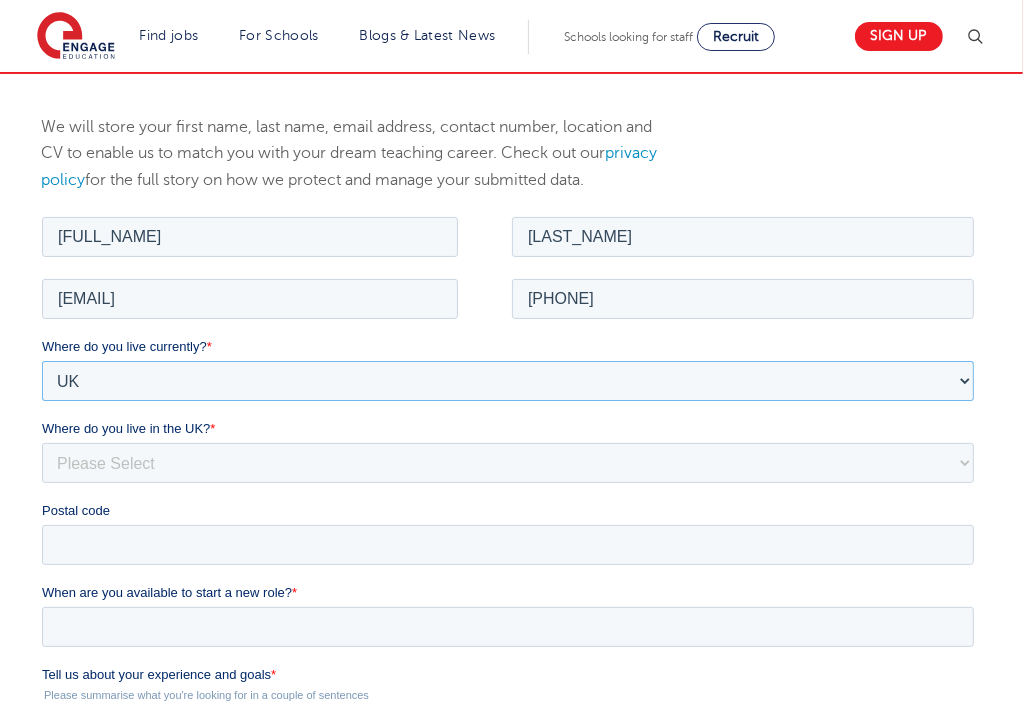 scroll, scrollTop: 221, scrollLeft: 0, axis: vertical 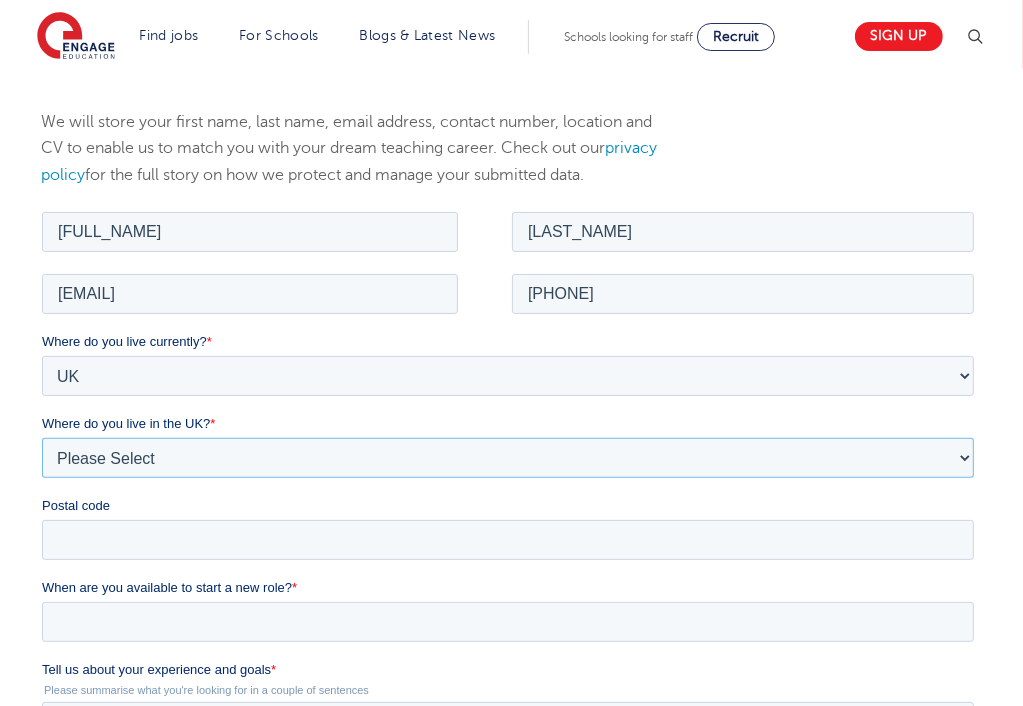 click on "Please Select Overseas Barnsley Bedfordshire Berkshire Bournemouth Bracknell Forest Bradford Brighton and Hove Bristol Buckinghamshire Calderdale Cambridgeshire Cheshire City of London City of Plymouth Cornwall County Durham Cumbria Derbyshire Devon Doncaster Dorset Durham Durham and North Yorkshire East Riding of Yorkshire East Sussex Essex Gloucestershire Hampshire Herefordshire Hertfordshire Hull Isle of Wight Kent Kirklees Lancashire Leeds Leicestershire Lincolnshire London Luton Luton South Luton Town Centre Manchester Medway Merseyside Milton Keynes Norfolk Northamptonshire North Somerset Northumberland North Yorkshire Nottinghamshire Oxfordshire Peterborough Poole Portsmouth Reading Rotherham Rutland Sheffield Shropshire Slough Somerset Southampton Southend On Sea South Yorkshire Staffordshire Suffolk Surrey Thurrock Torbay Tyne and Wear Wakefield Warwickshire West Berkshire West Midlands West Sussex West Yorkshire Wiltshire Windsor and Maidenhead Wokingham Worcestershire York" at bounding box center (507, 457) 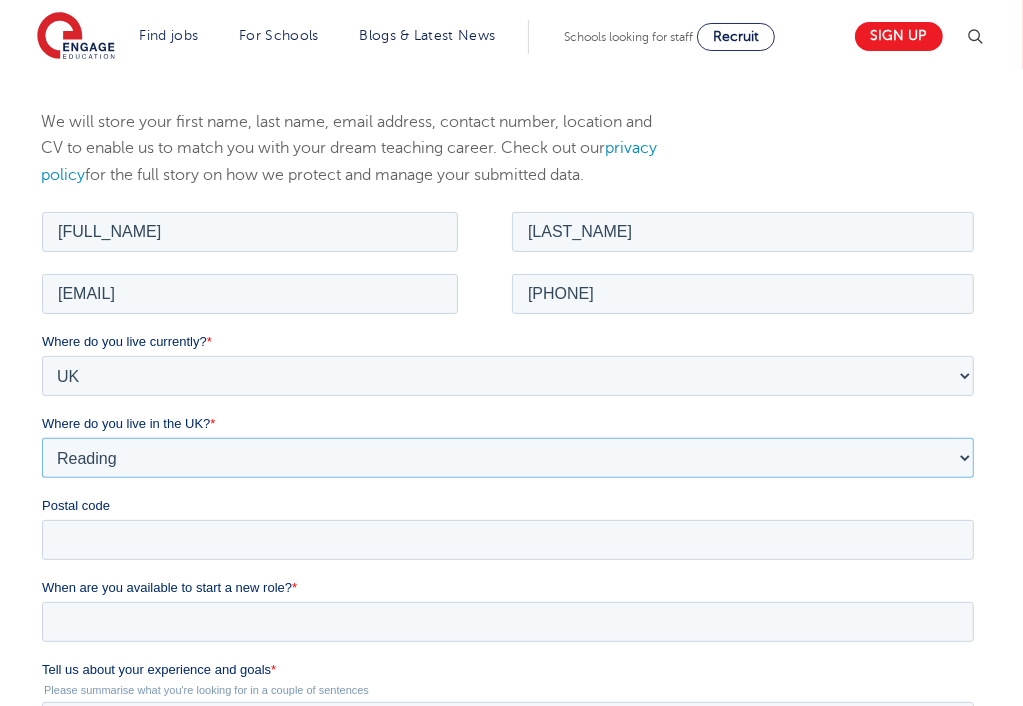 click on "Please Select Overseas Barnsley Bedfordshire Berkshire Bournemouth Bracknell Forest Bradford Brighton and Hove Bristol Buckinghamshire Calderdale Cambridgeshire Cheshire City of London City of Plymouth Cornwall County Durham Cumbria Derbyshire Devon Doncaster Dorset Durham Durham and North Yorkshire East Riding of Yorkshire East Sussex Essex Gloucestershire Hampshire Herefordshire Hertfordshire Hull Isle of Wight Kent Kirklees Lancashire Leeds Leicestershire Lincolnshire London Luton Luton South Luton Town Centre Manchester Medway Merseyside Milton Keynes Norfolk Northamptonshire North Somerset Northumberland North Yorkshire Nottinghamshire Oxfordshire Peterborough Poole Portsmouth Reading Rotherham Rutland Sheffield Shropshire Slough Somerset Southampton Southend On Sea South Yorkshire Staffordshire Suffolk Surrey Thurrock Torbay Tyne and Wear Wakefield Warwickshire West Berkshire West Midlands West Sussex West Yorkshire Wiltshire Windsor and Maidenhead Wokingham Worcestershire York" at bounding box center (507, 457) 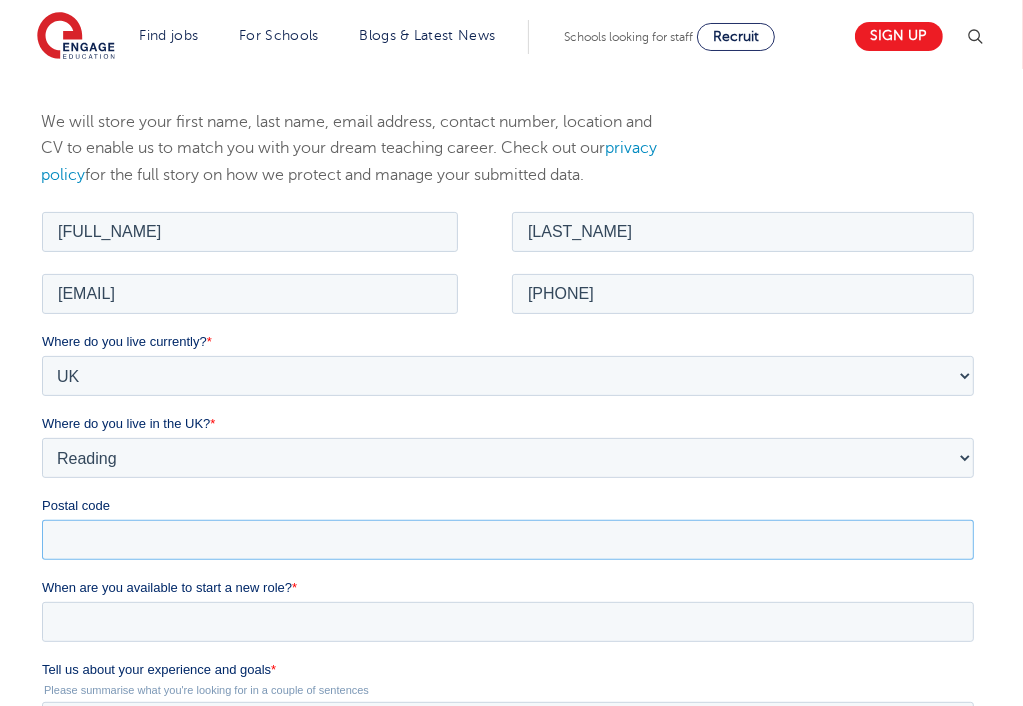 click on "Postal code" at bounding box center (507, 539) 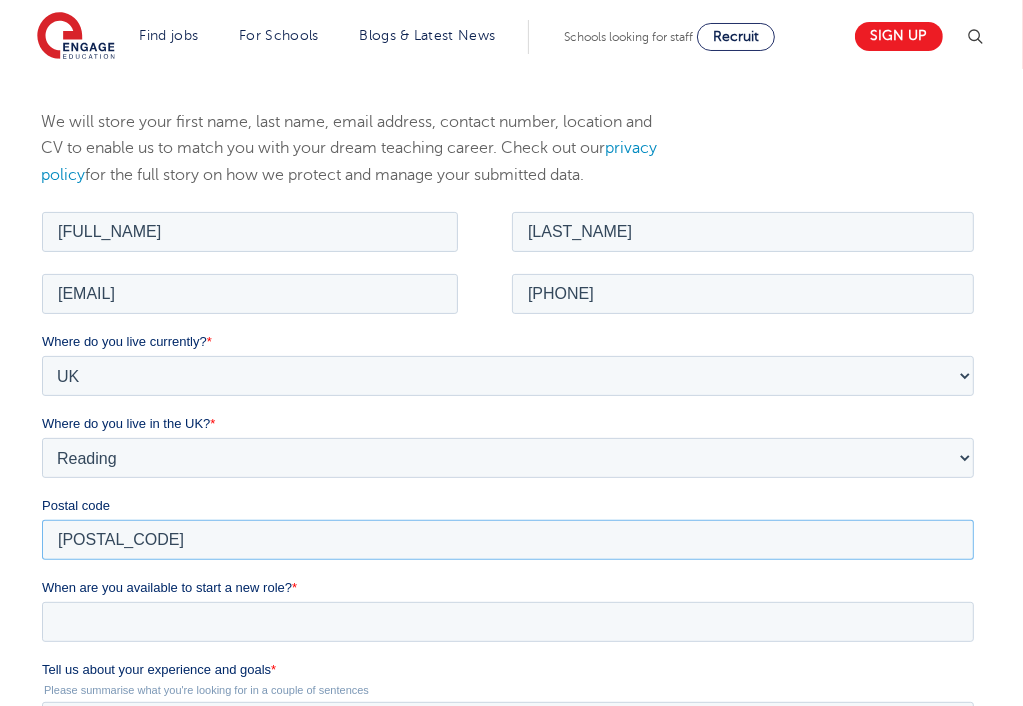 type on "RG1 7UR" 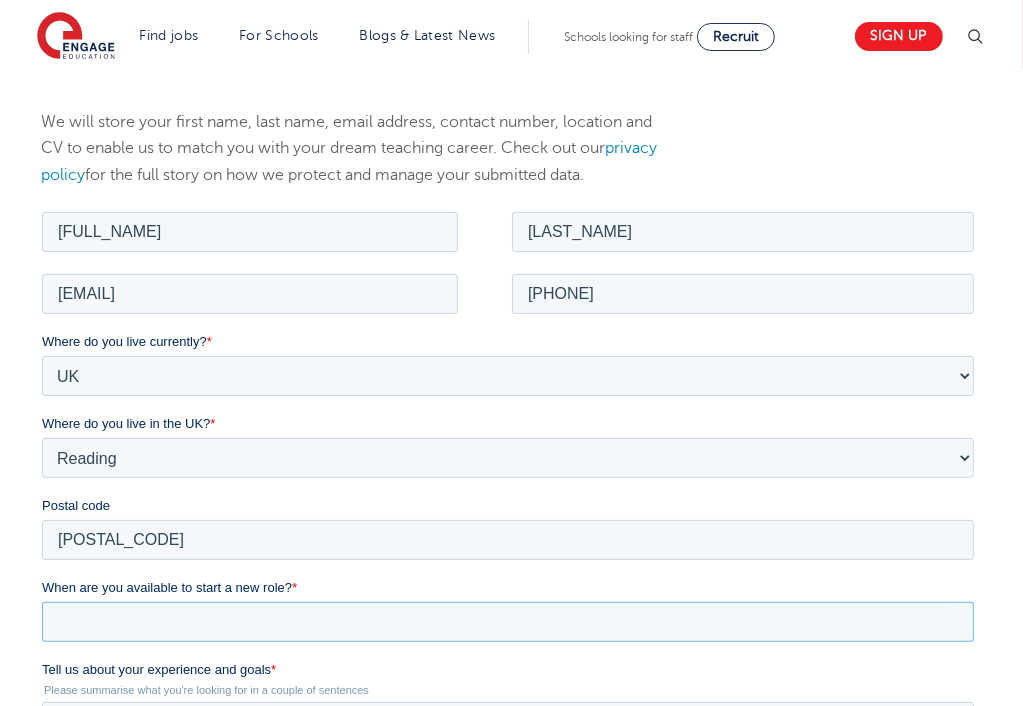 click on "When are you available to start a new role? *" at bounding box center (507, 621) 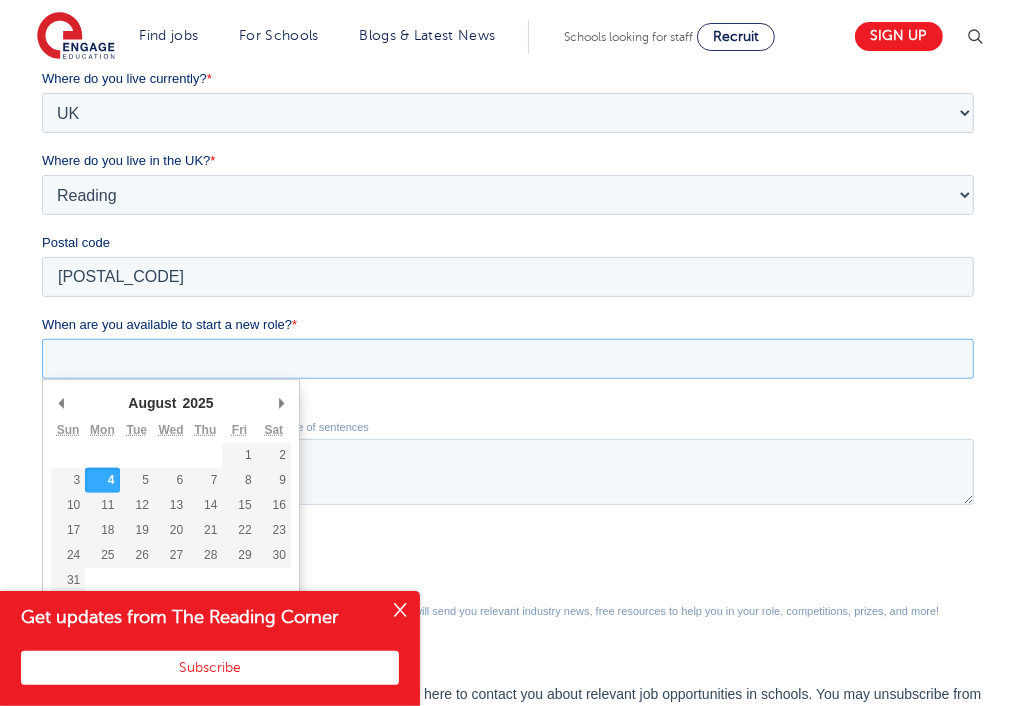 scroll, scrollTop: 491, scrollLeft: 0, axis: vertical 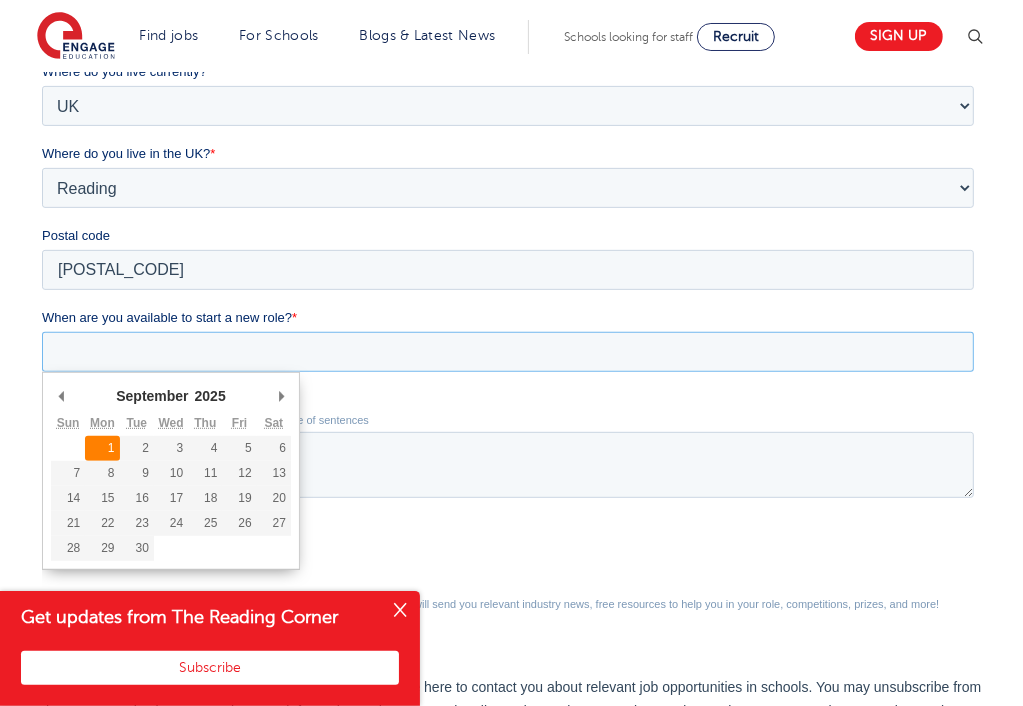 type on "2025-09-01" 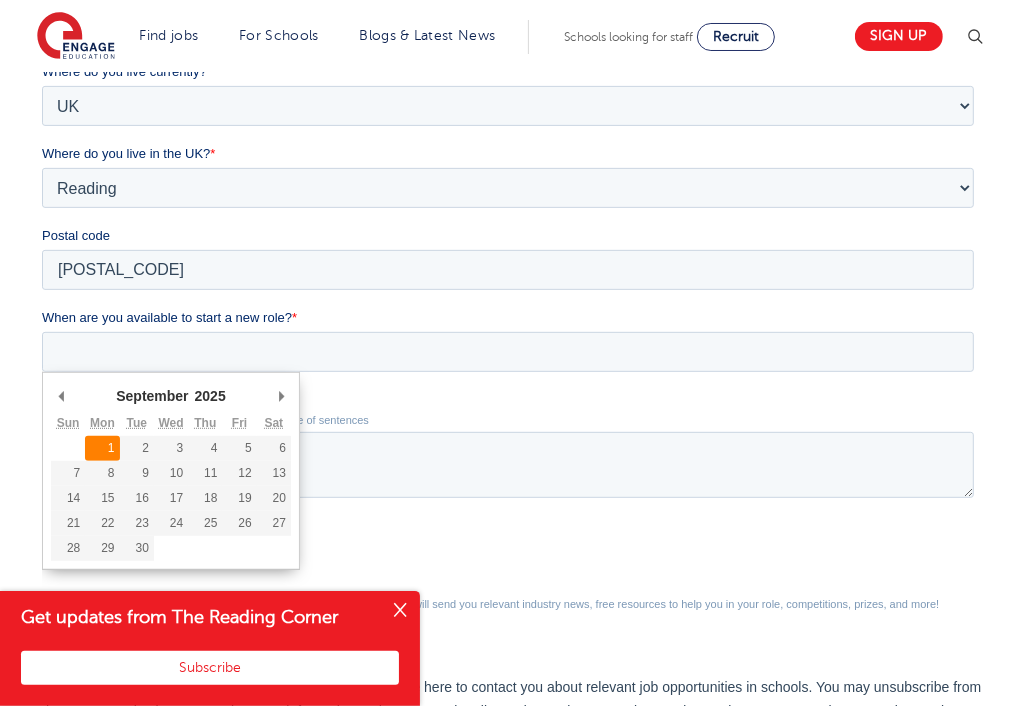 type on "2025/09/01" 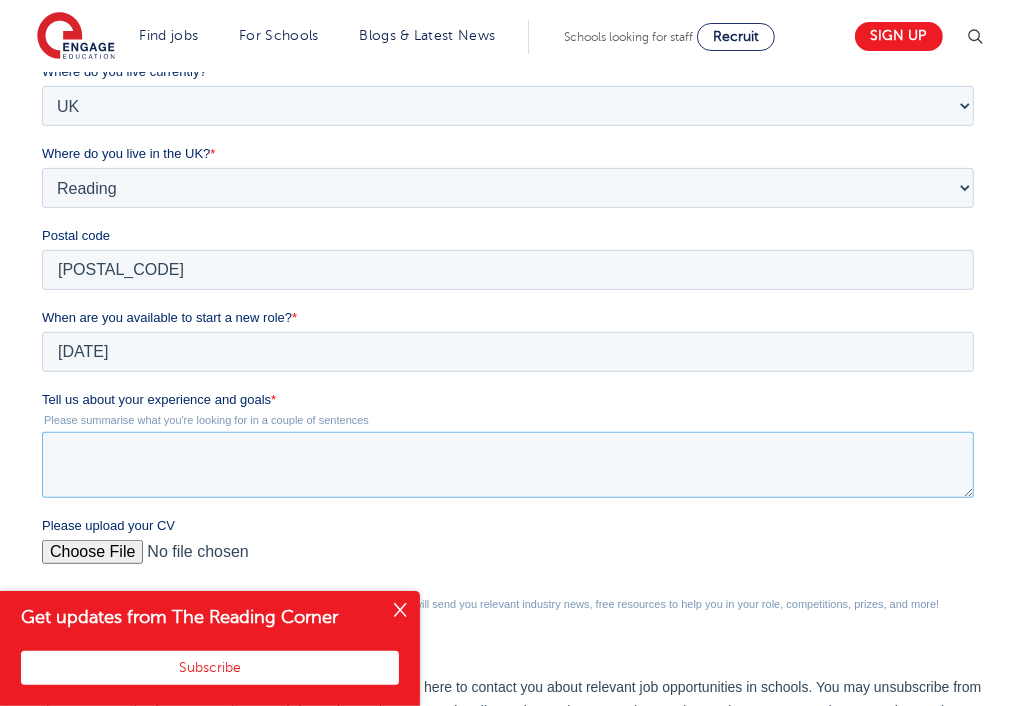 click on "Tell us about your experience and goals *" at bounding box center (507, 465) 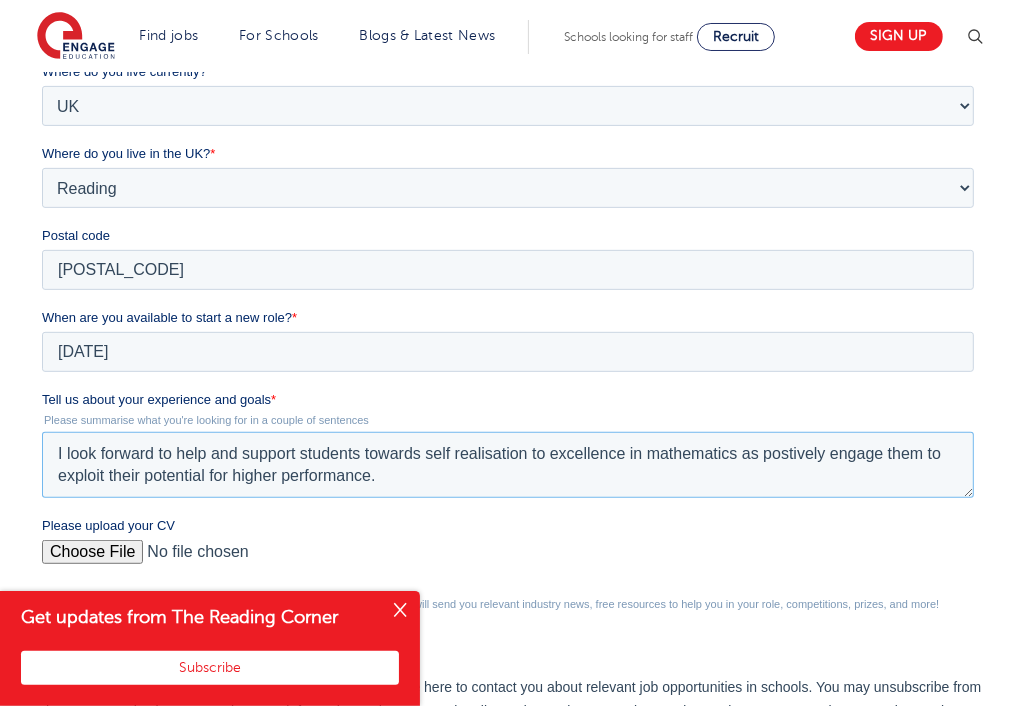type on "I look forward to help and support students towards self realisation to excellence in mathematics as postively engage them to exploit their potential for higher performance." 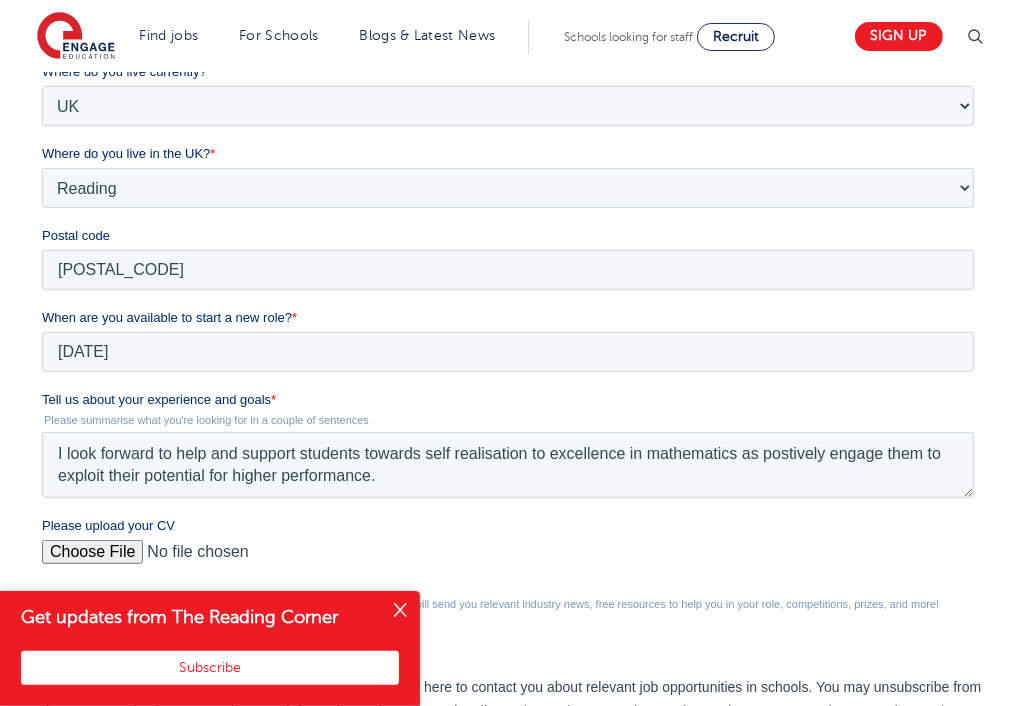 click on "Please upload your CV" at bounding box center (507, 560) 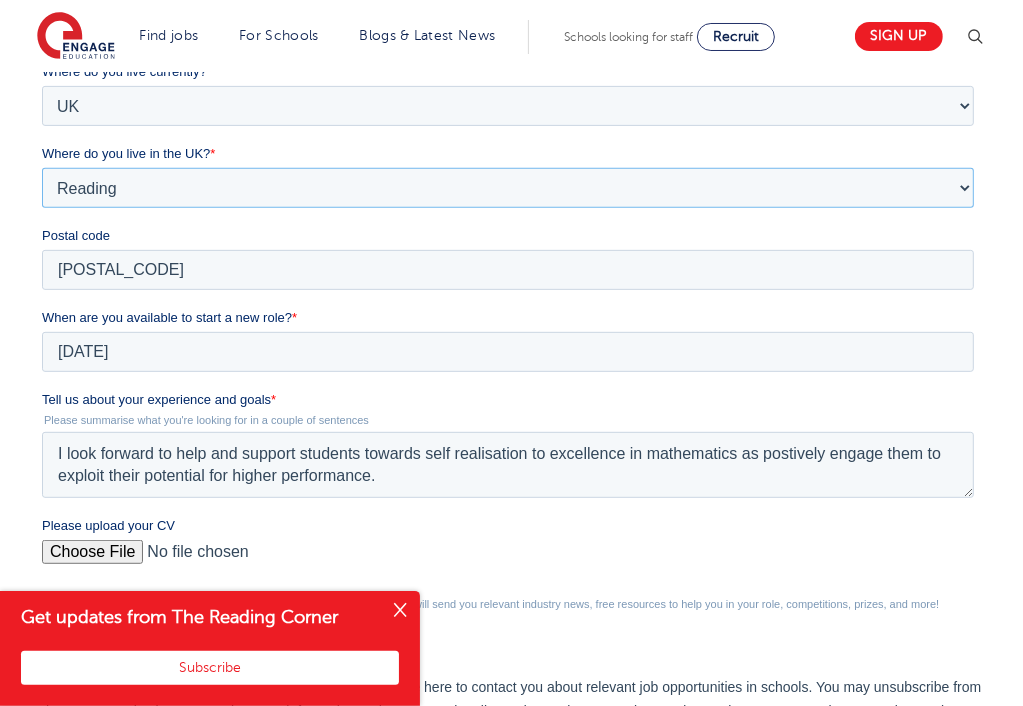 click on "Please Select Overseas Barnsley Bedfordshire Berkshire Bournemouth Bracknell Forest Bradford Brighton and Hove Bristol Buckinghamshire Calderdale Cambridgeshire Cheshire City of London City of Plymouth Cornwall County Durham Cumbria Derbyshire Devon Doncaster Dorset Durham Durham and North Yorkshire East Riding of Yorkshire East Sussex Essex Gloucestershire Hampshire Herefordshire Hertfordshire Hull Isle of Wight Kent Kirklees Lancashire Leeds Leicestershire Lincolnshire London Luton Luton South Luton Town Centre Manchester Medway Merseyside Milton Keynes Norfolk Northamptonshire North Somerset Northumberland North Yorkshire Nottinghamshire Oxfordshire Peterborough Poole Portsmouth Reading Rotherham Rutland Sheffield Shropshire Slough Somerset Southampton Southend On Sea South Yorkshire Staffordshire Suffolk Surrey Thurrock Torbay Tyne and Wear Wakefield Warwickshire West Berkshire West Midlands West Sussex West Yorkshire Wiltshire Windsor and Maidenhead Wokingham Worcestershire York" at bounding box center (507, 188) 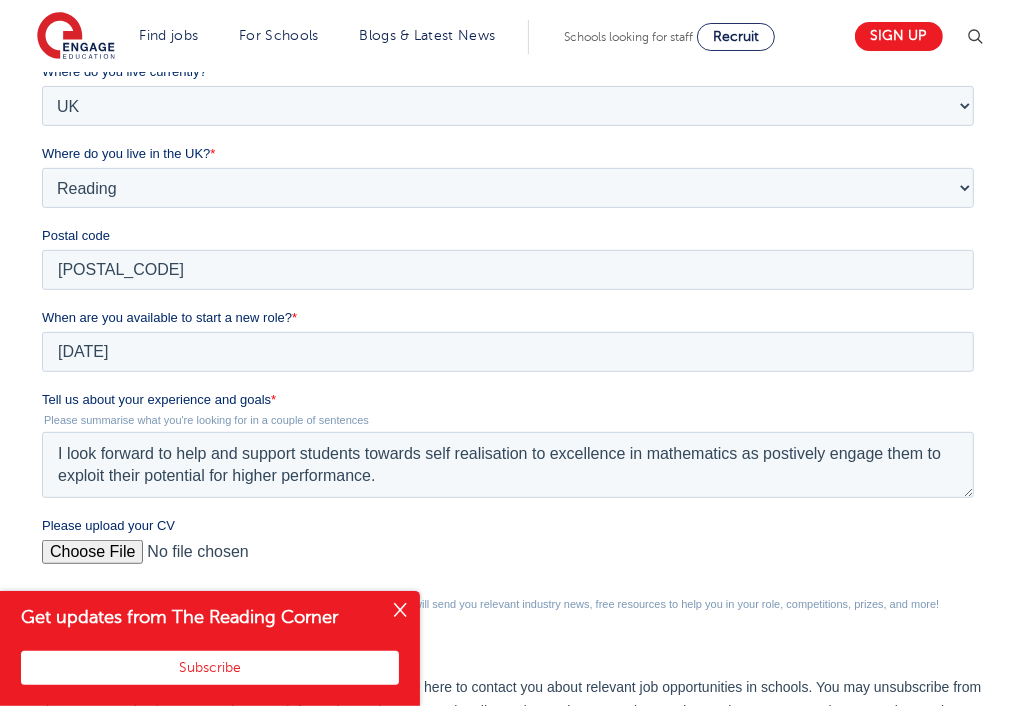 click on "Please upload your CV" at bounding box center (507, 560) 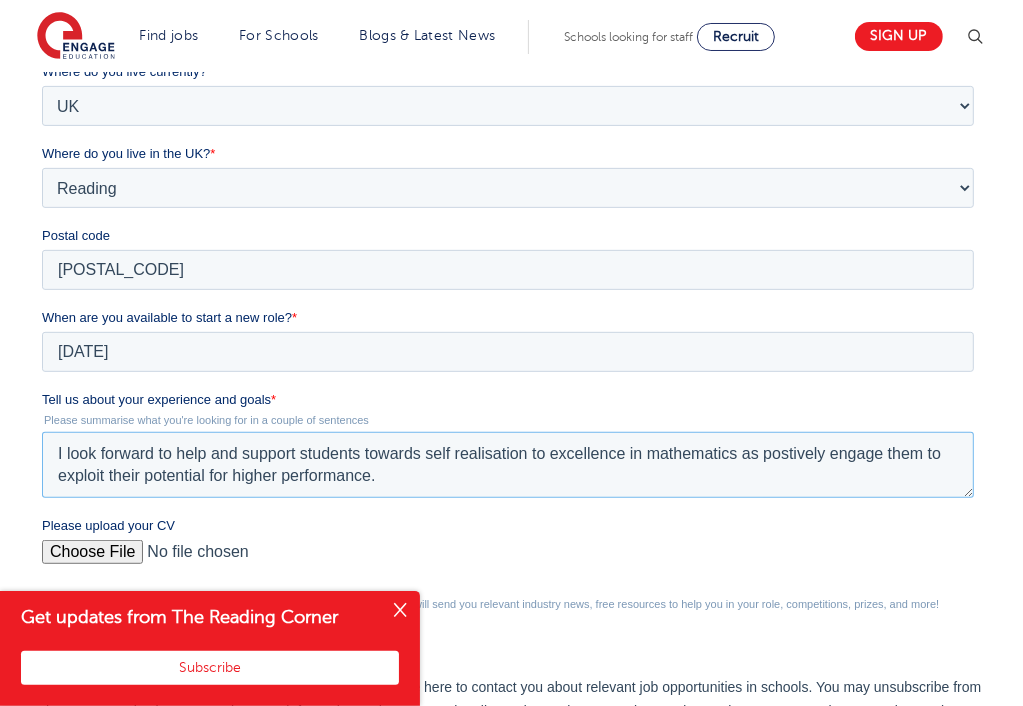click on "I look forward to help and support students towards self realisation to excellence in mathematics as postively engage them to exploit their potential for higher performance." at bounding box center (507, 465) 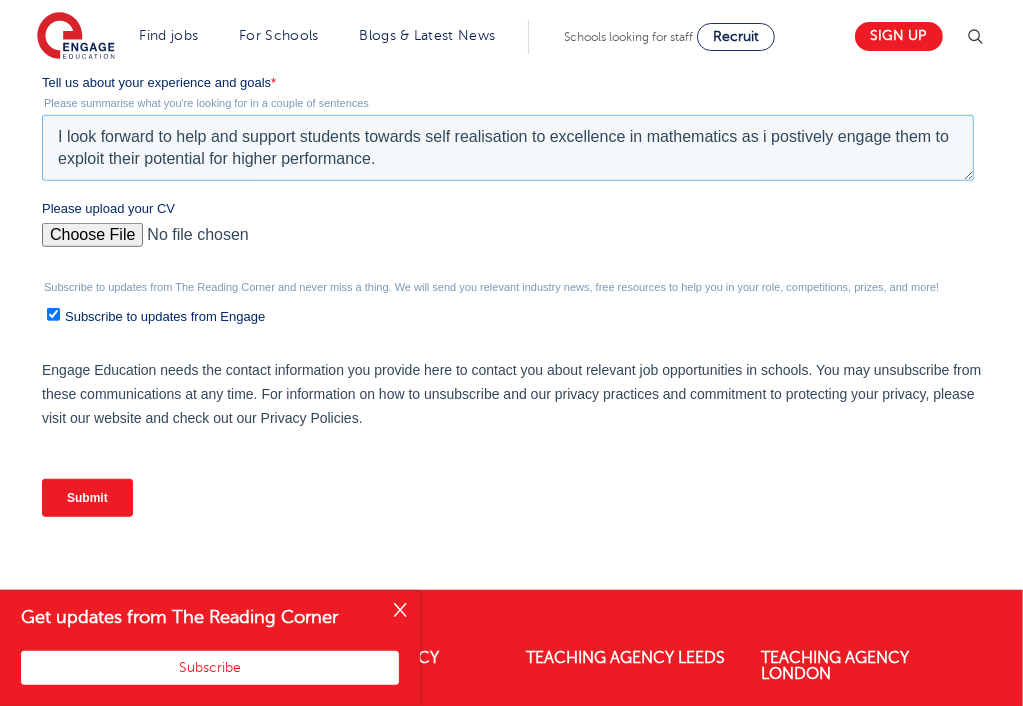 scroll, scrollTop: 812, scrollLeft: 0, axis: vertical 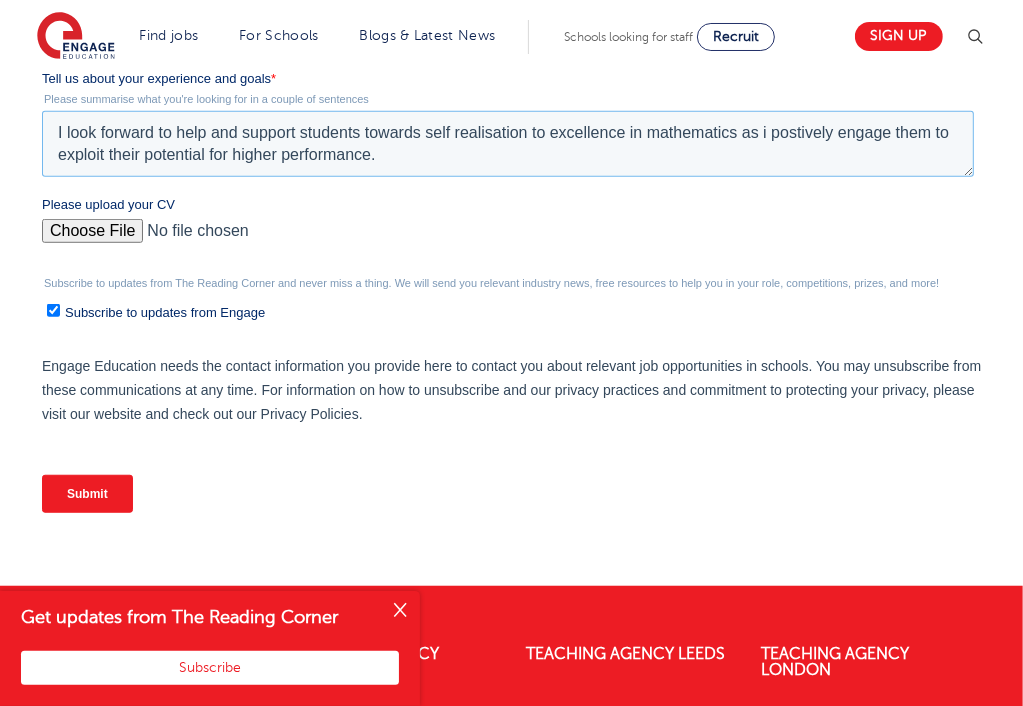type on "I look forward to help and support students towards self realisation to excellence in mathematics as i postively engage them to exploit their potential for higher performance." 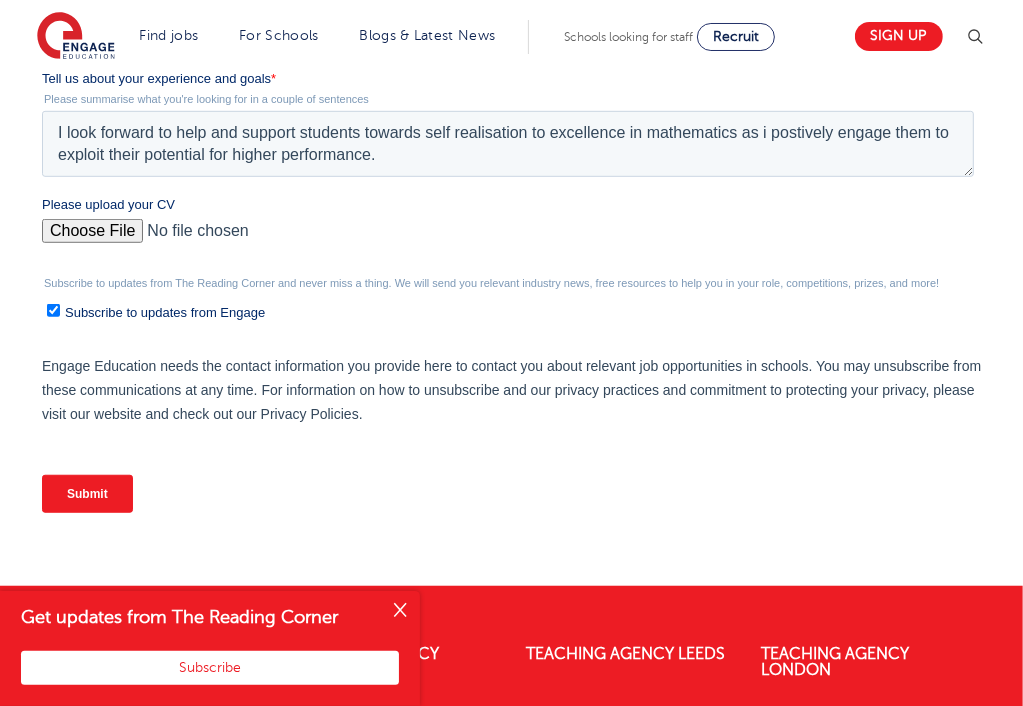 click on "Submit" at bounding box center [86, 494] 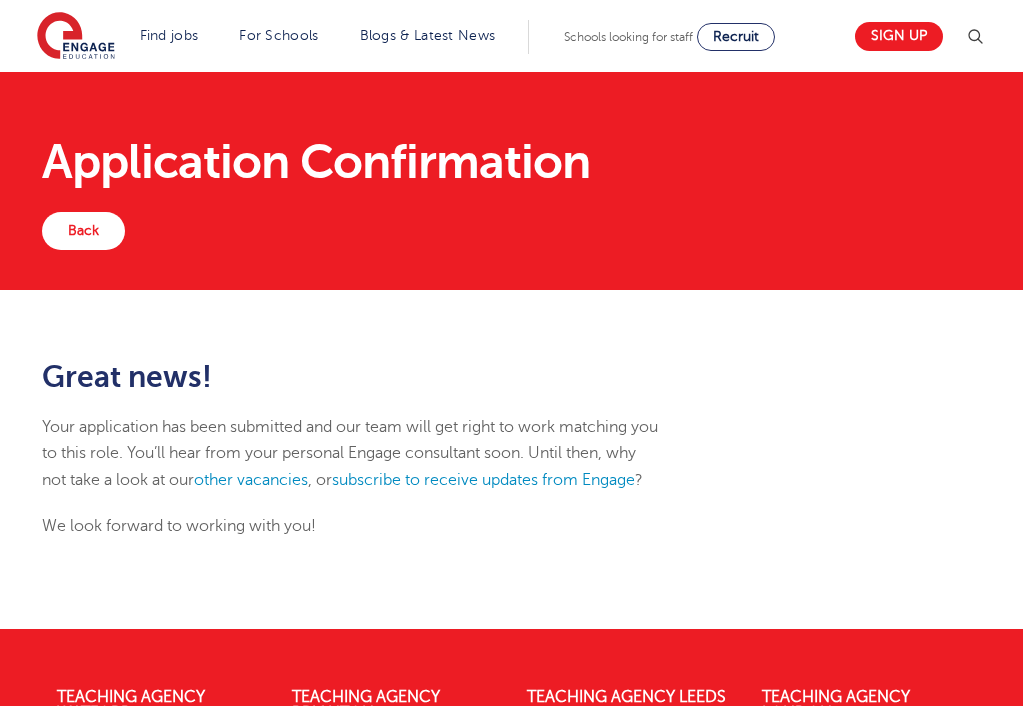 scroll, scrollTop: 0, scrollLeft: 0, axis: both 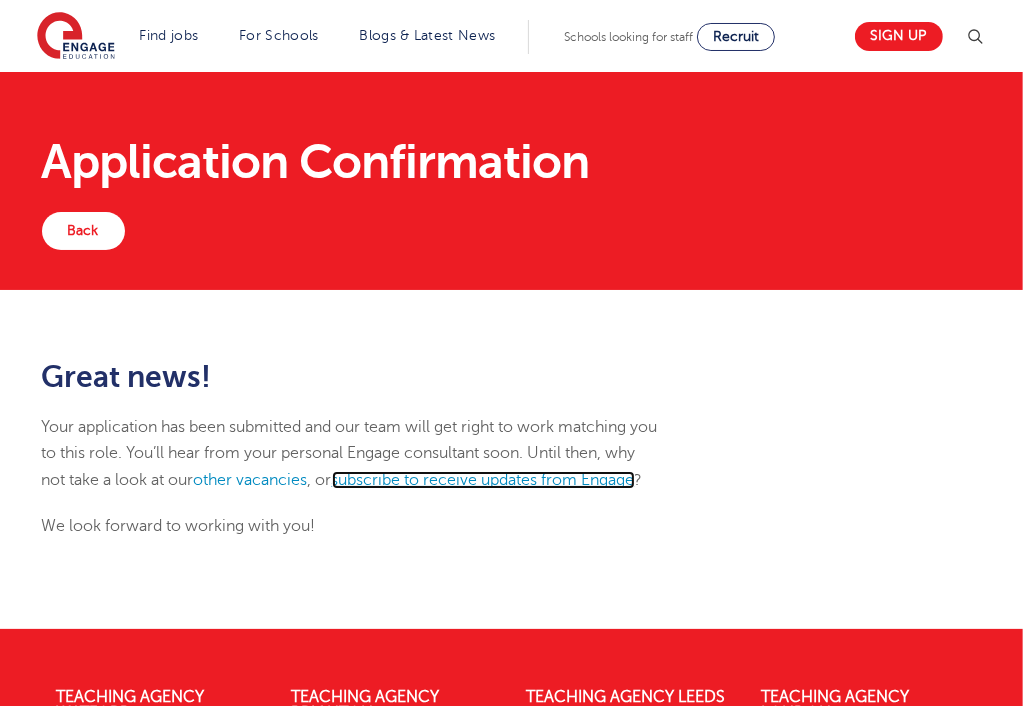 click on "subscribe to receive updates from Engage" at bounding box center (483, 480) 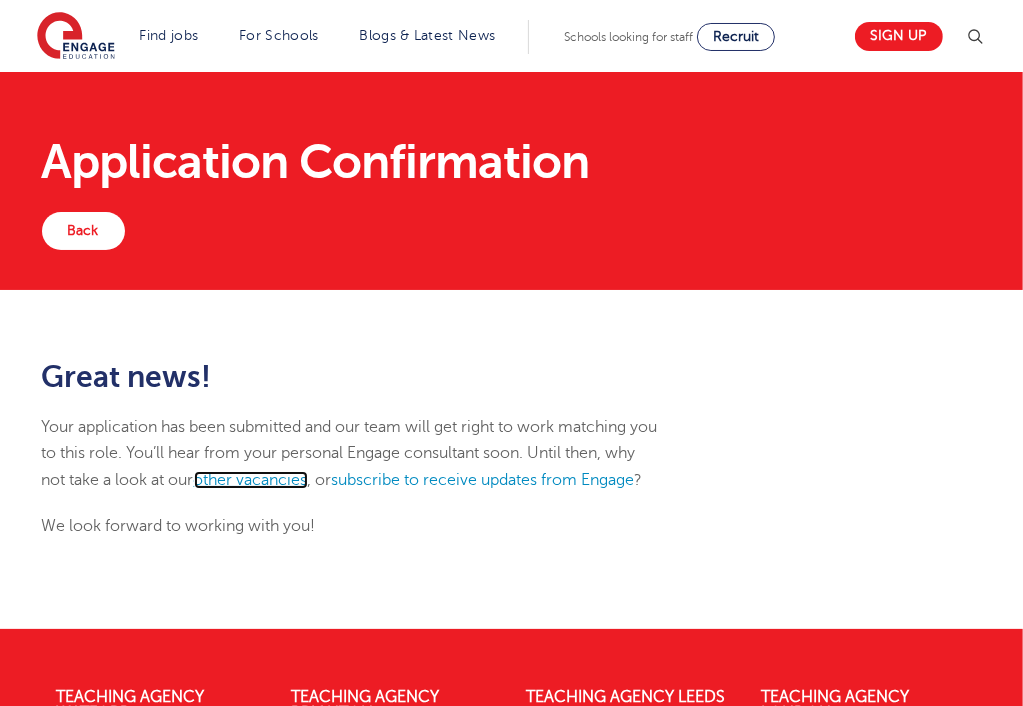 click on "other vacancies" at bounding box center [251, 480] 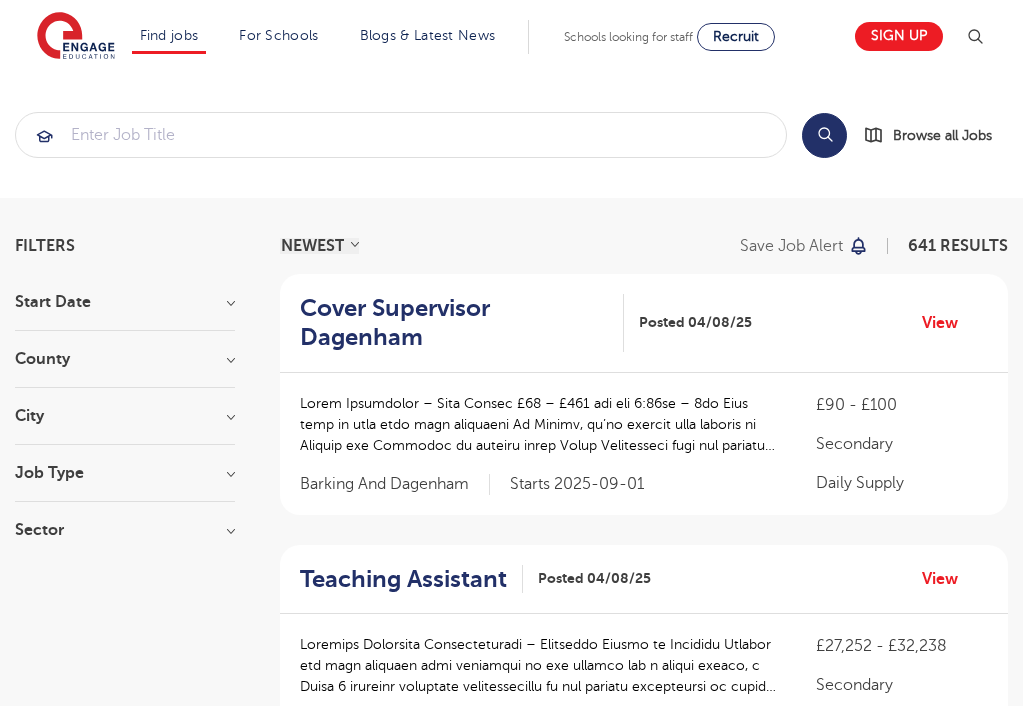scroll, scrollTop: 0, scrollLeft: 0, axis: both 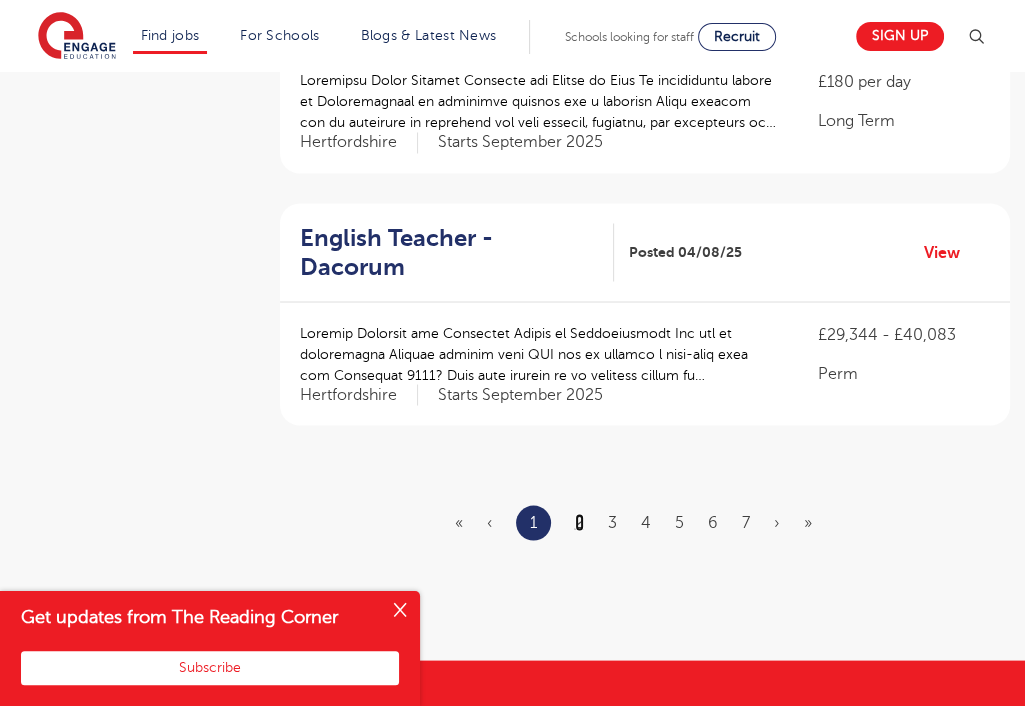 click on "2" at bounding box center (579, 522) 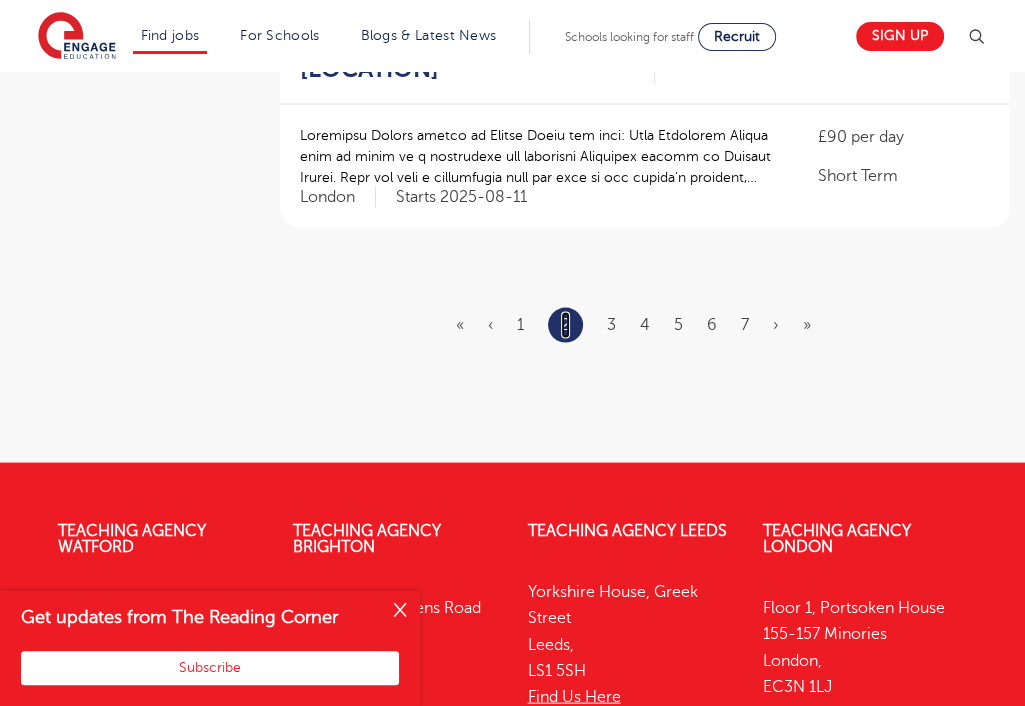 scroll, scrollTop: 2537, scrollLeft: 0, axis: vertical 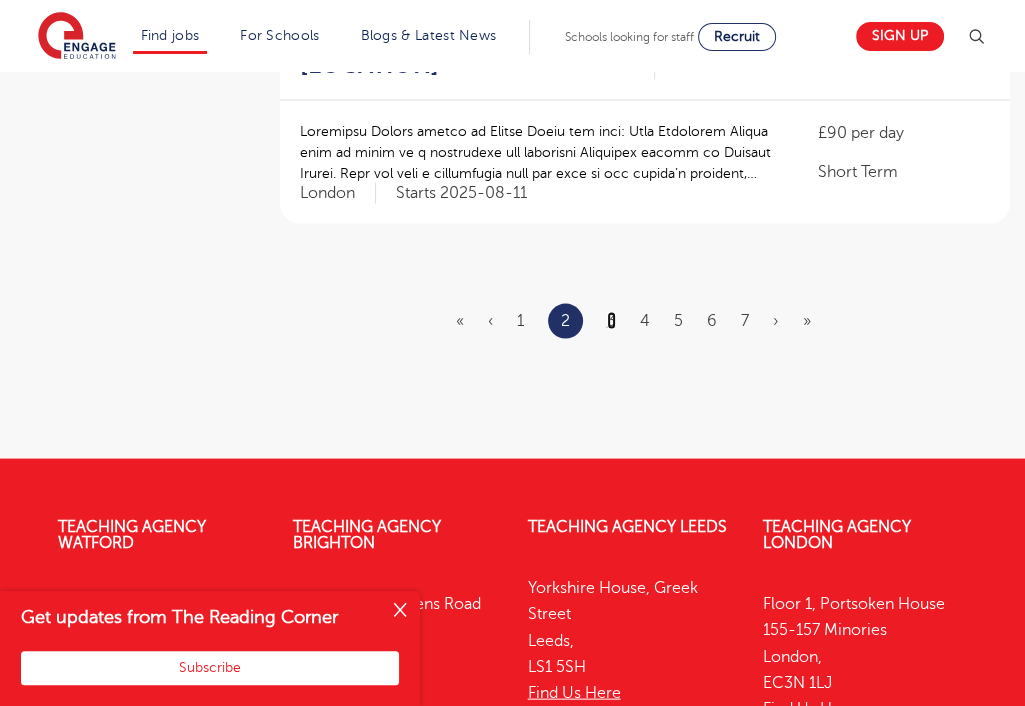 click on "3" at bounding box center (611, 320) 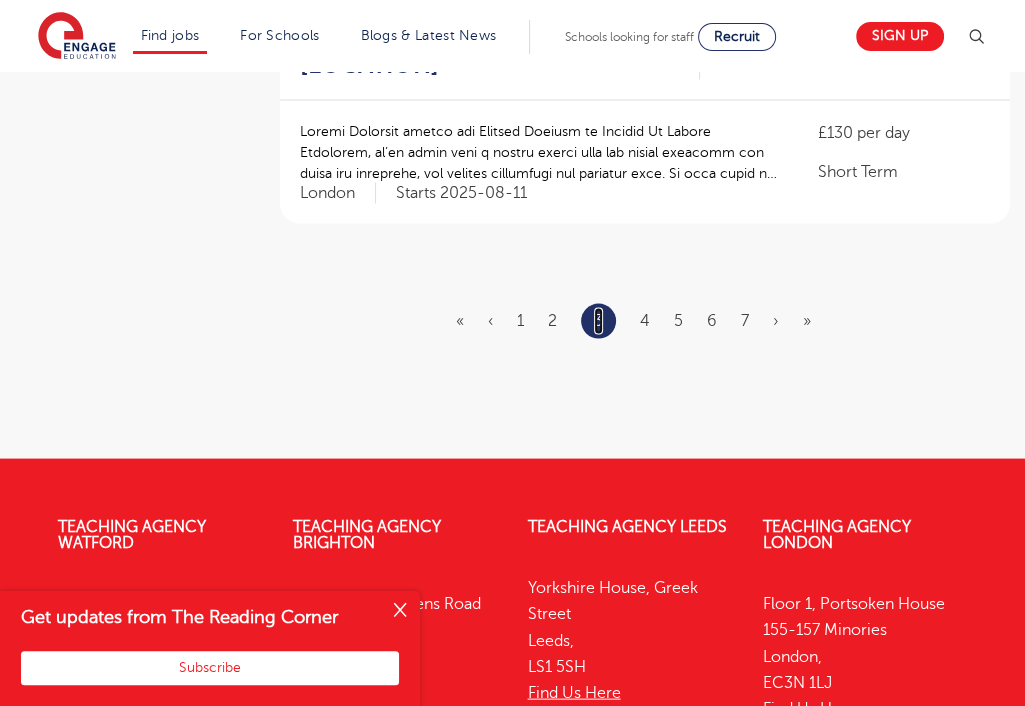 scroll, scrollTop: 0, scrollLeft: 0, axis: both 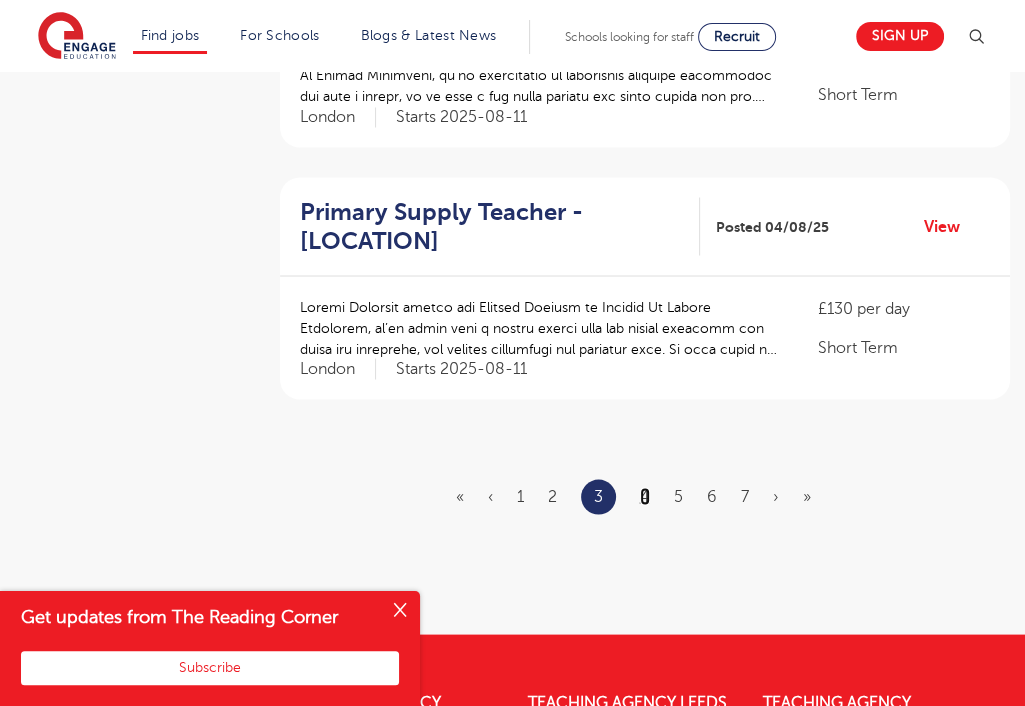 click on "4" at bounding box center [645, 496] 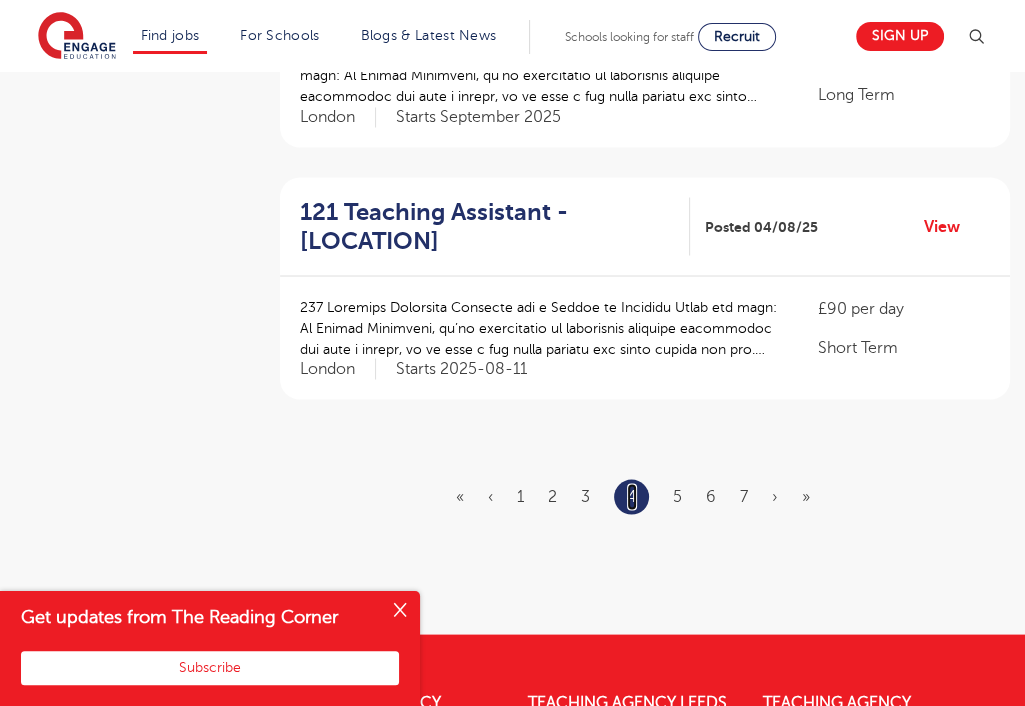scroll, scrollTop: 0, scrollLeft: 0, axis: both 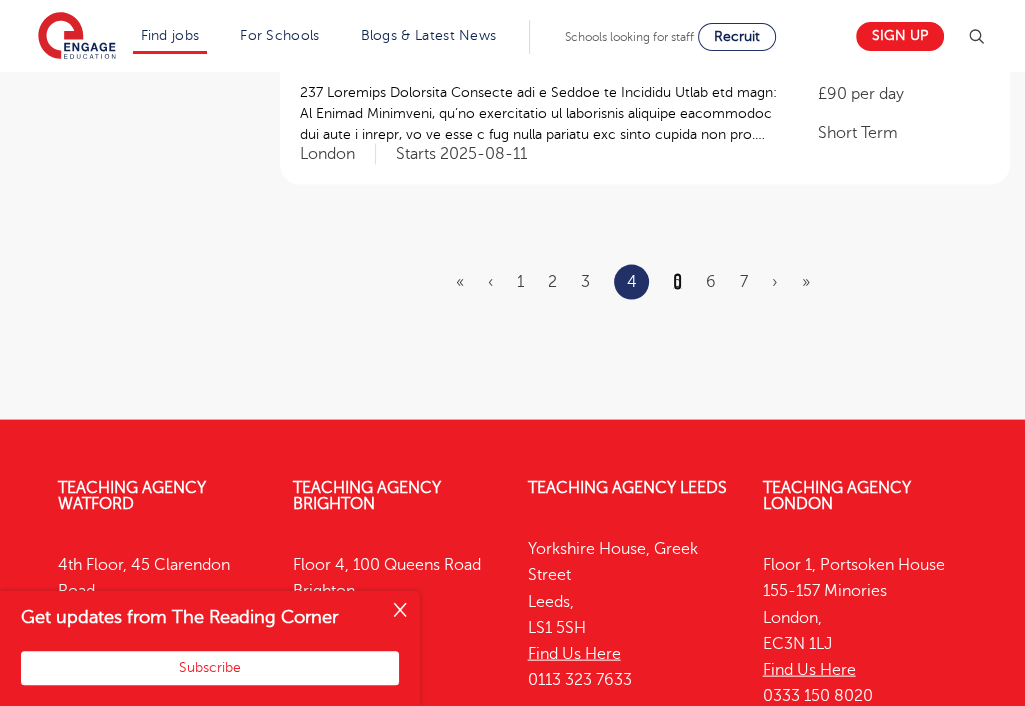 click on "5" at bounding box center (677, 282) 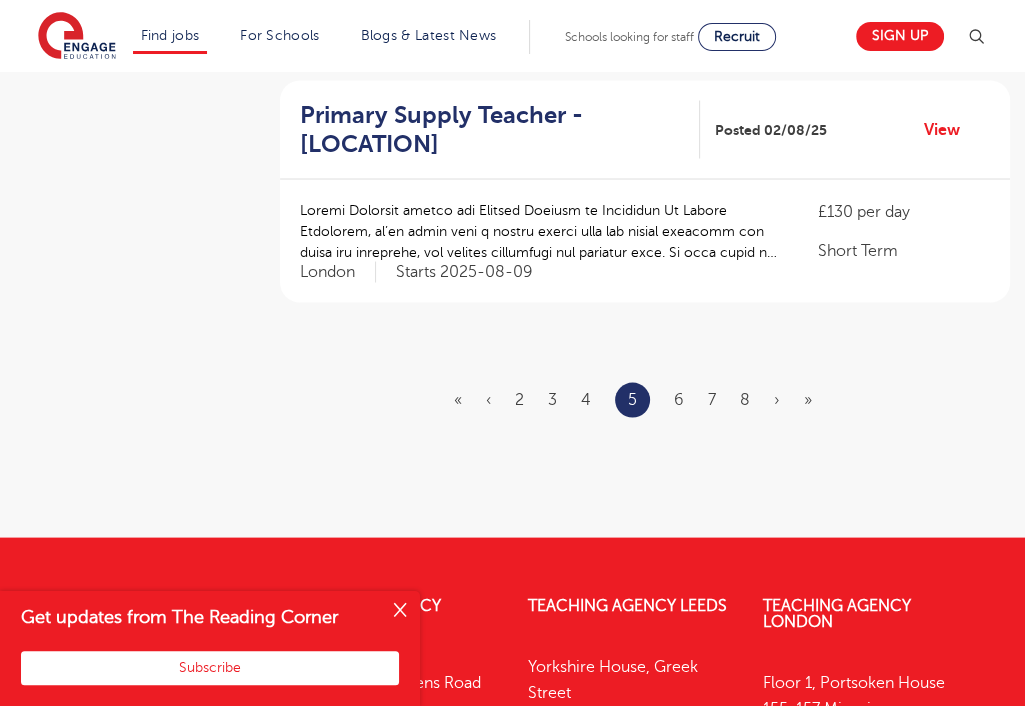 scroll, scrollTop: 2453, scrollLeft: 0, axis: vertical 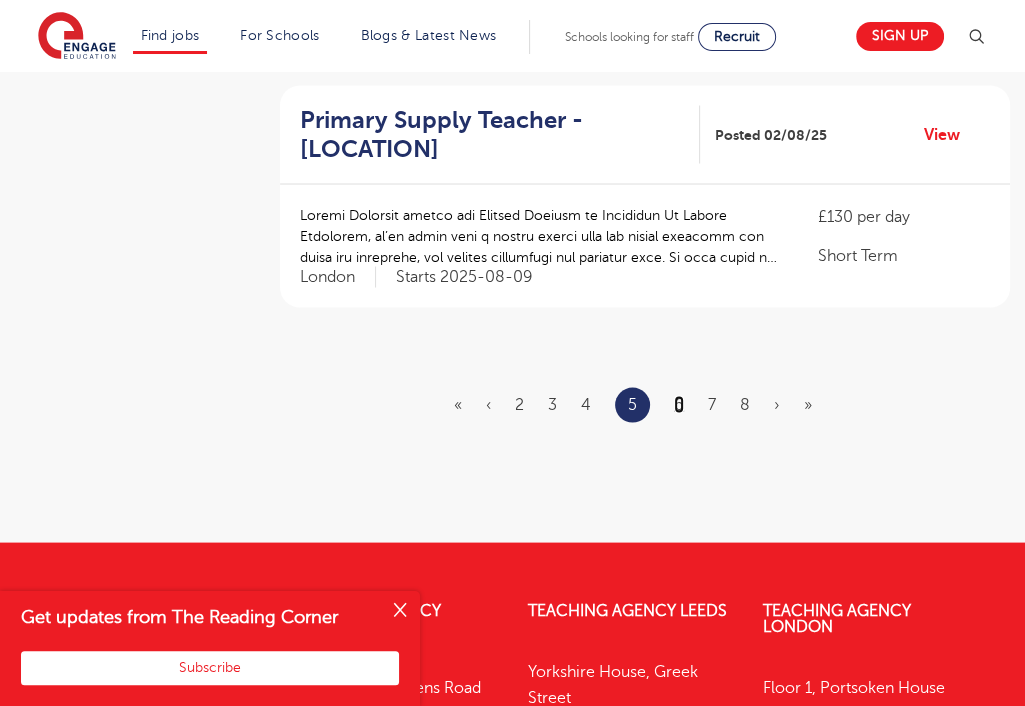 click on "6" at bounding box center [679, 404] 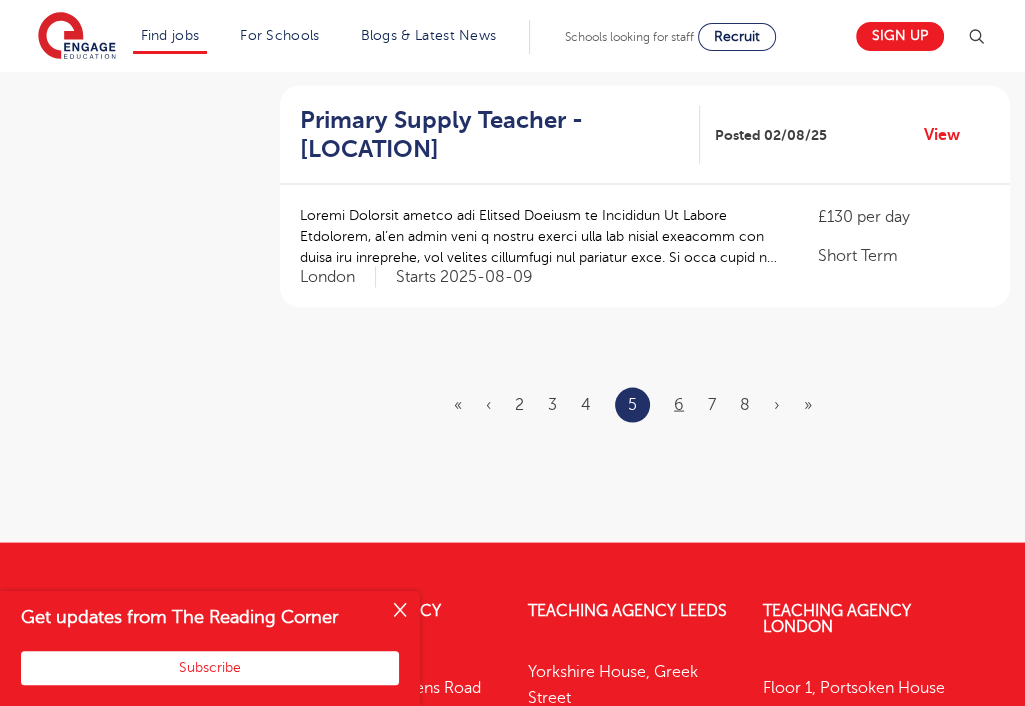 scroll, scrollTop: 0, scrollLeft: 0, axis: both 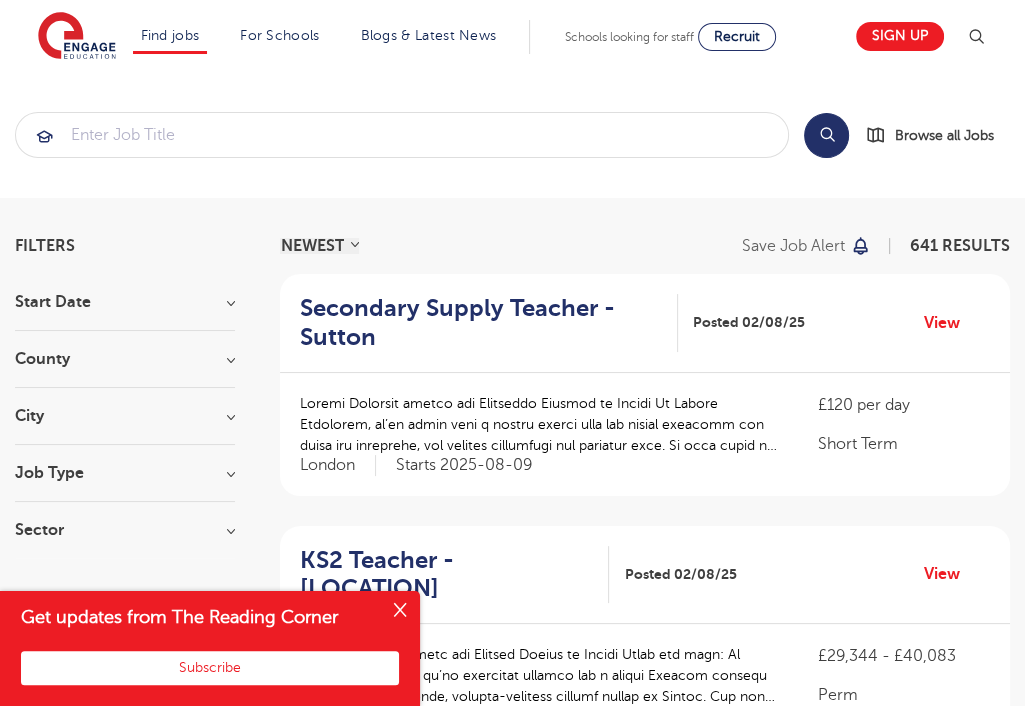 click on "City" at bounding box center [125, 416] 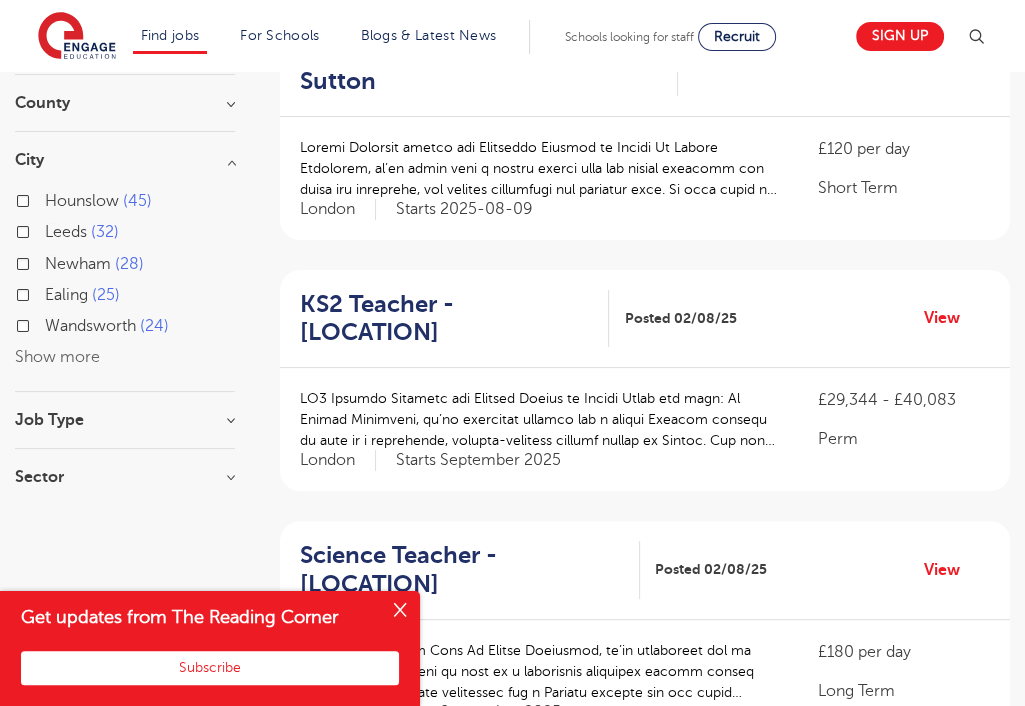 scroll, scrollTop: 260, scrollLeft: 0, axis: vertical 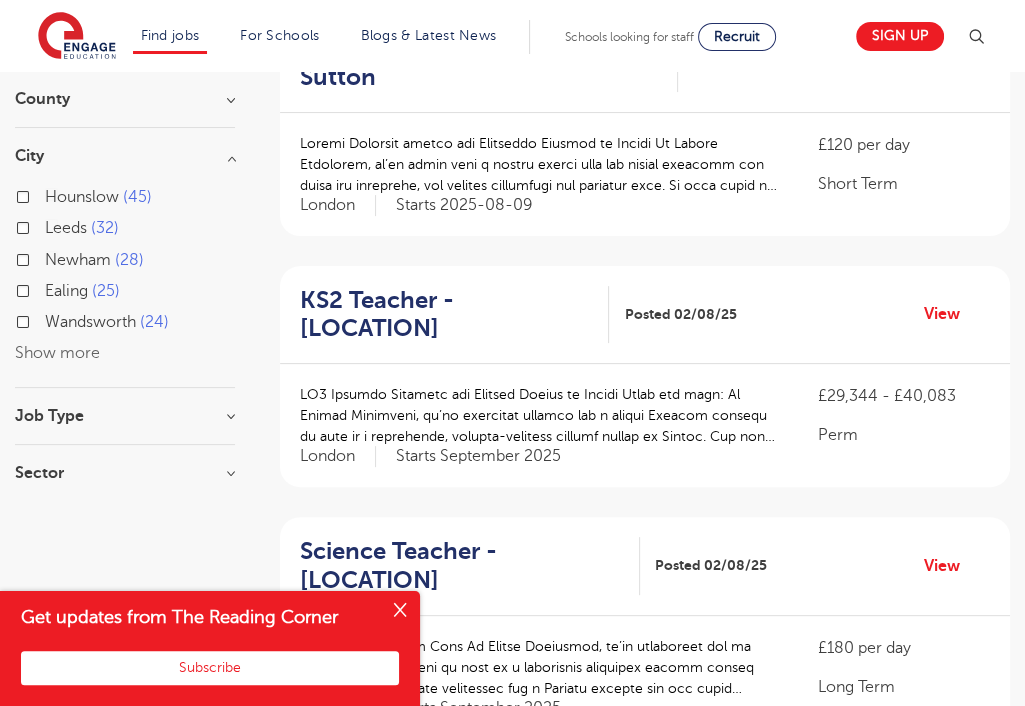 click on "City" at bounding box center [125, 156] 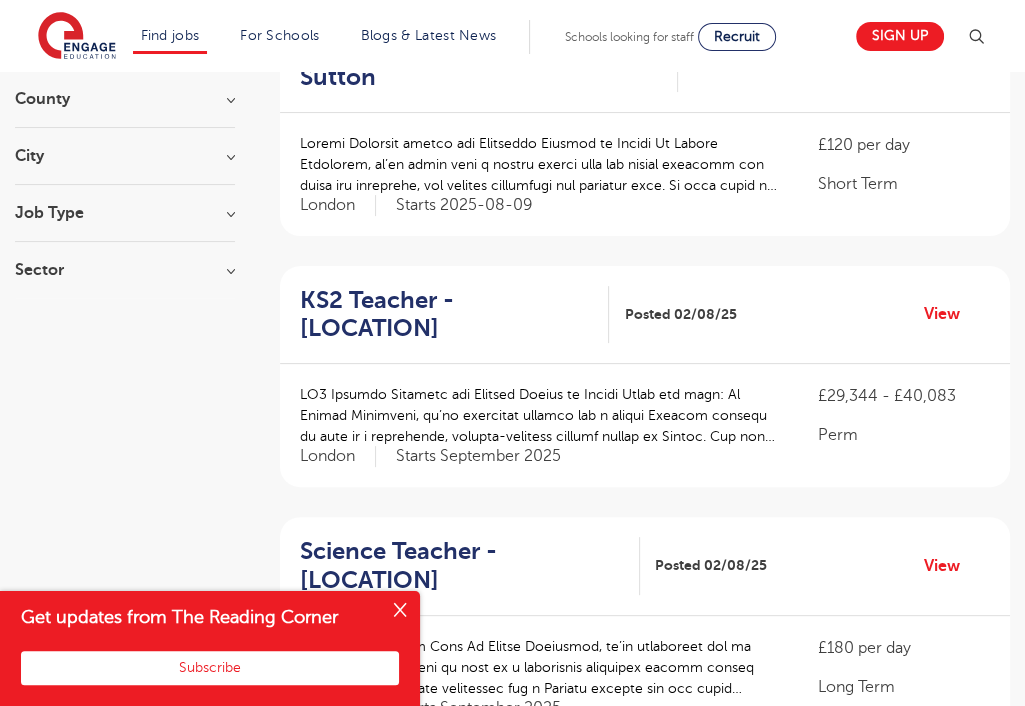 click on "County" at bounding box center [125, 99] 